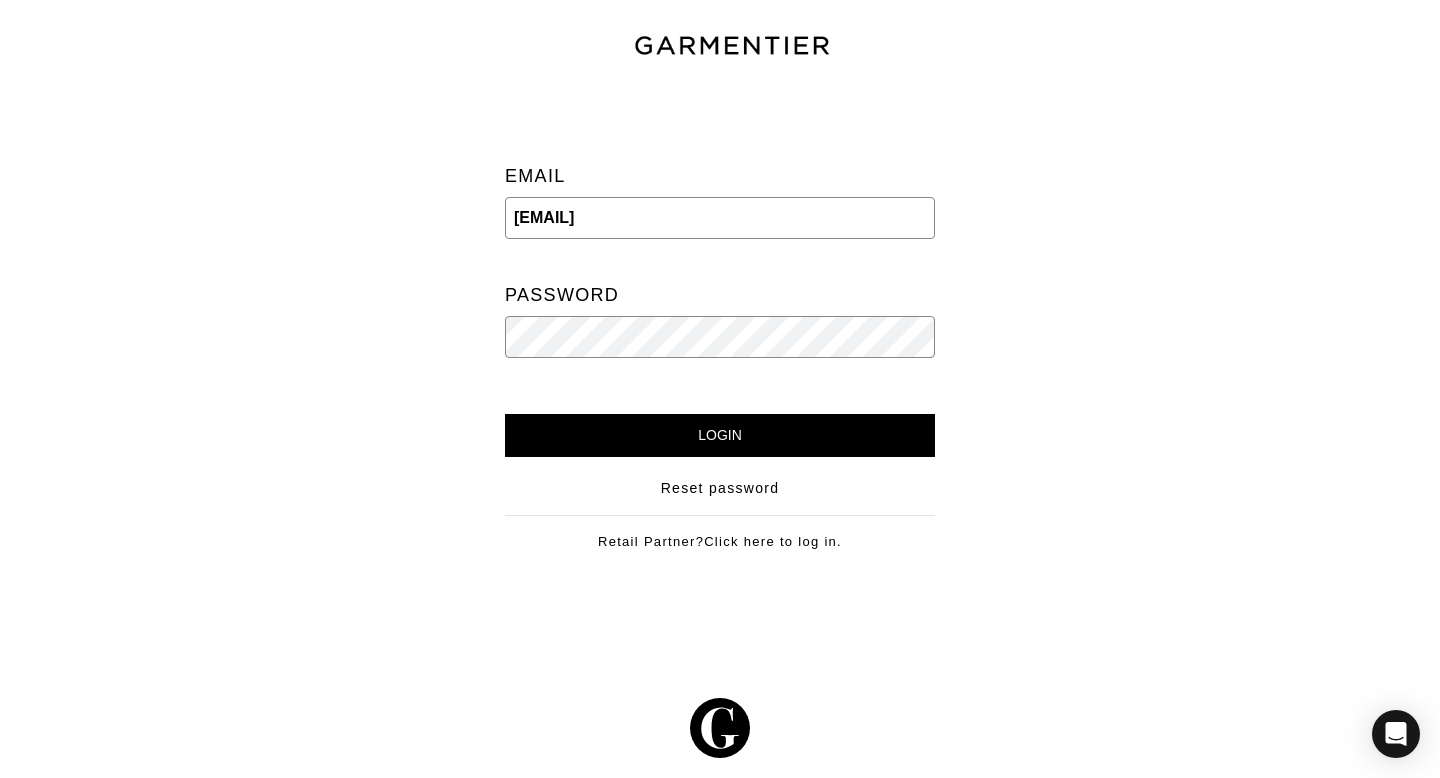 scroll, scrollTop: 0, scrollLeft: 0, axis: both 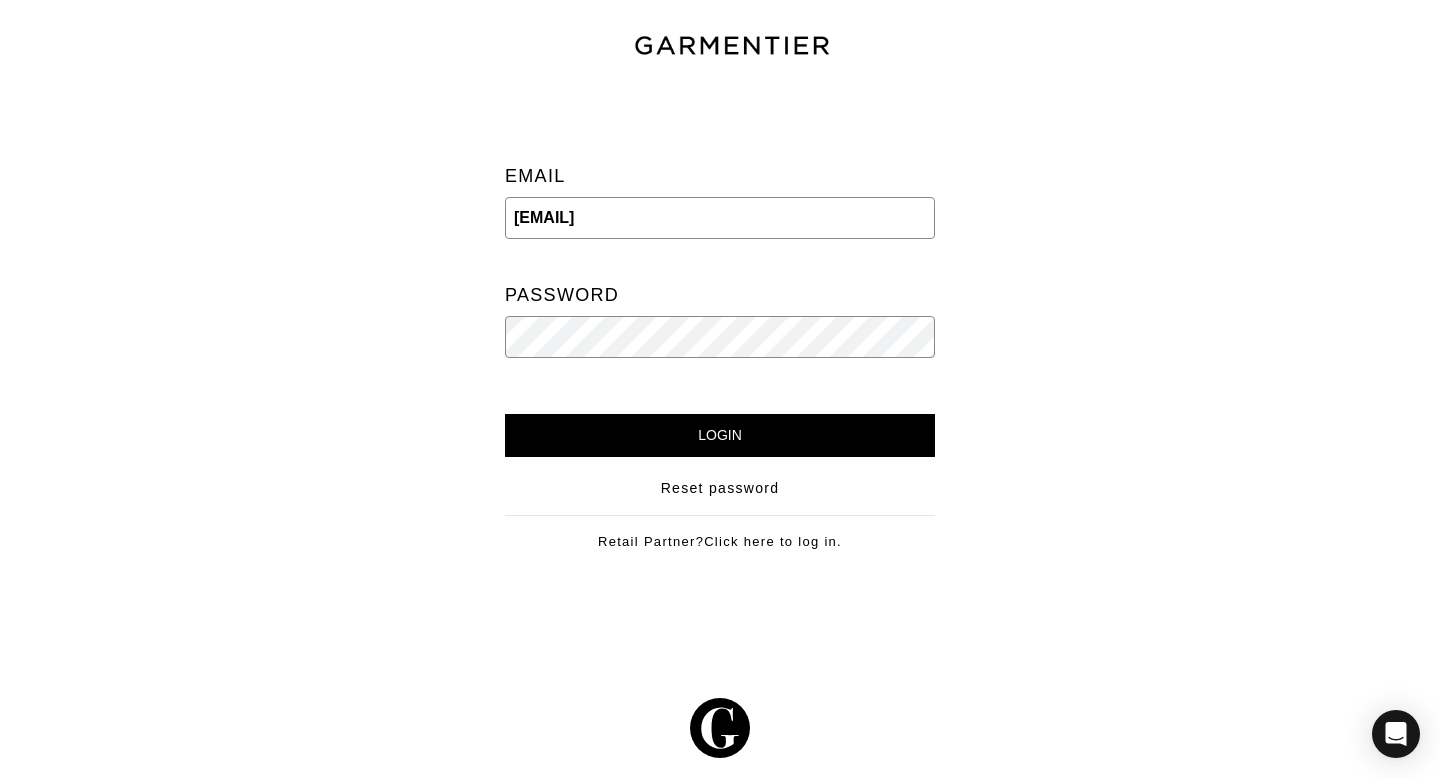 click at bounding box center [935, 218] 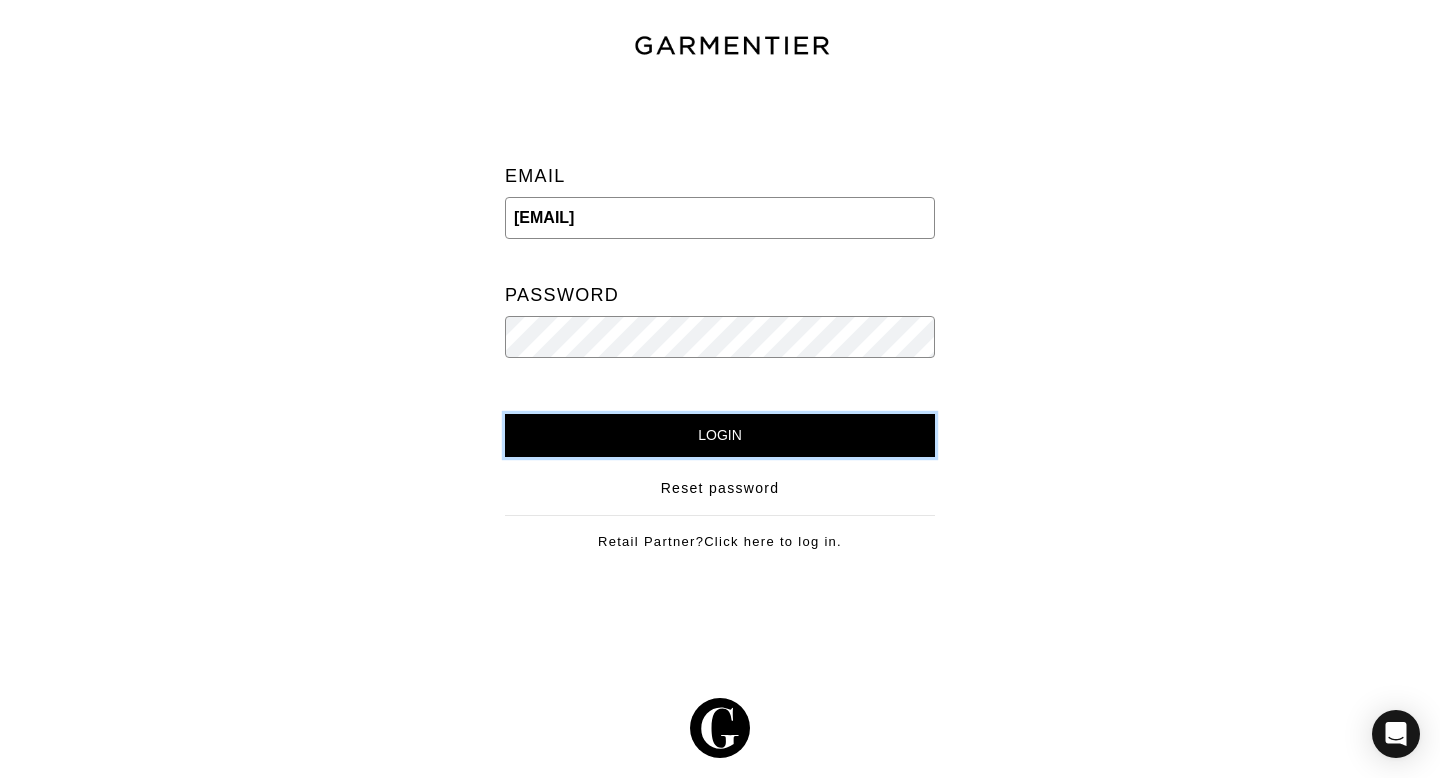 click on "Login" at bounding box center (720, 435) 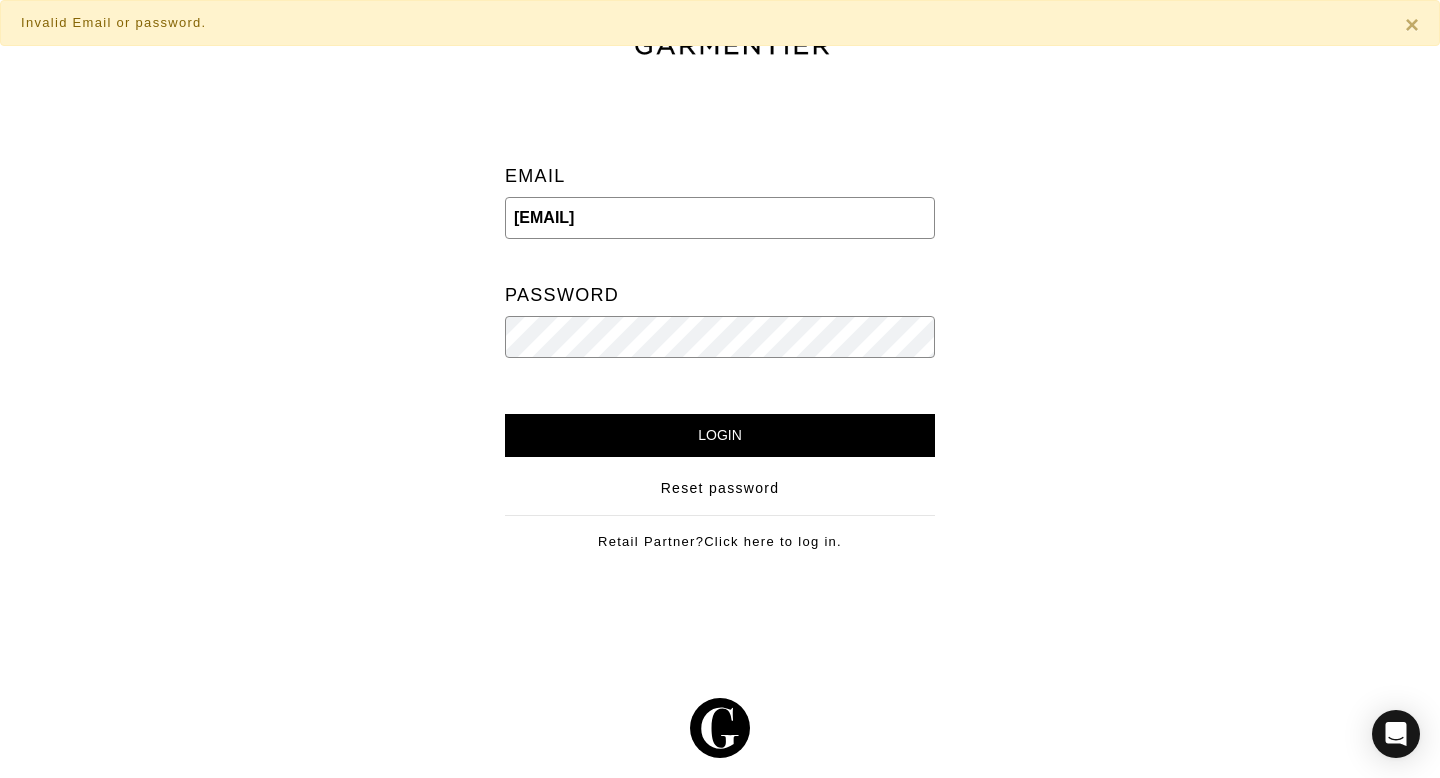 scroll, scrollTop: 0, scrollLeft: 0, axis: both 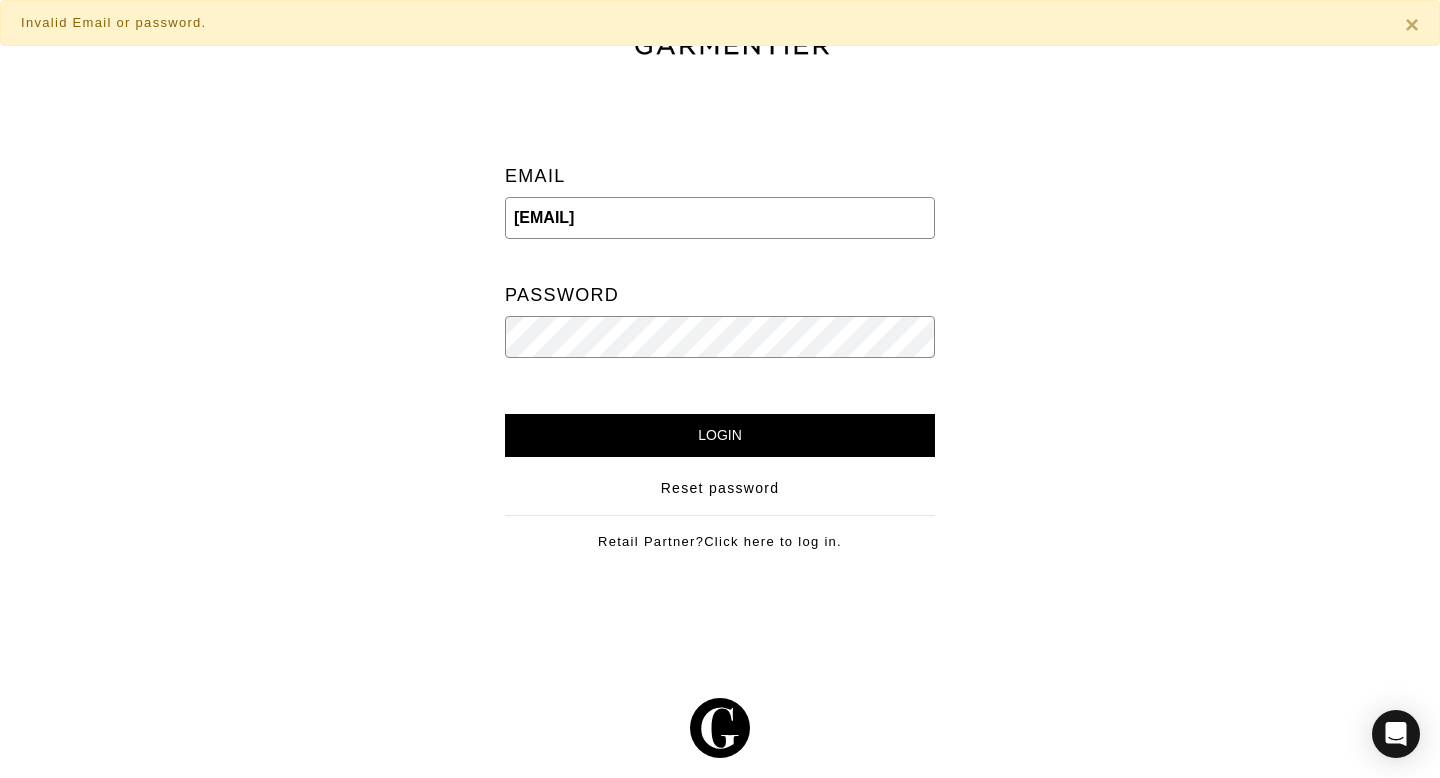 click on "newlands.paula@gmail.com" at bounding box center [720, 218] 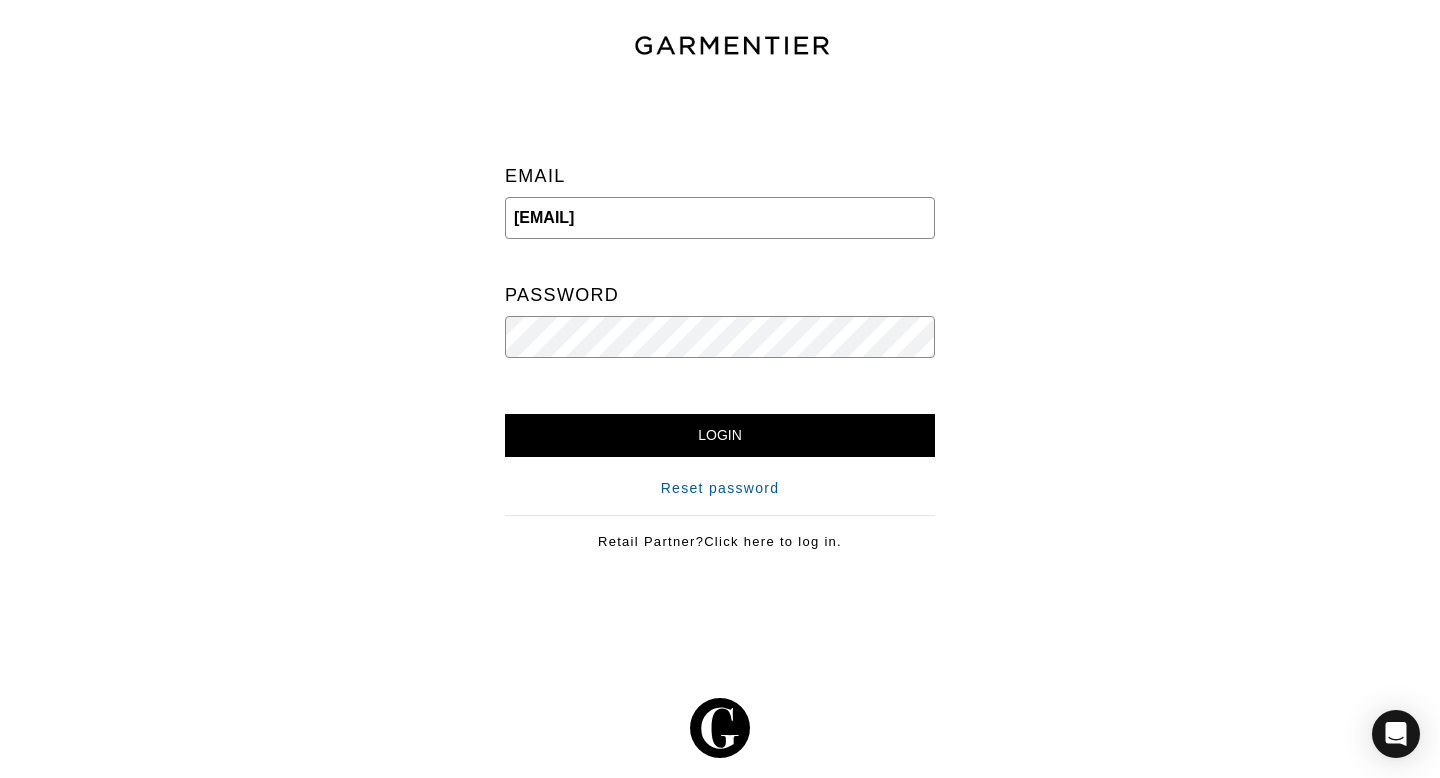 click on "Reset password" at bounding box center [720, 488] 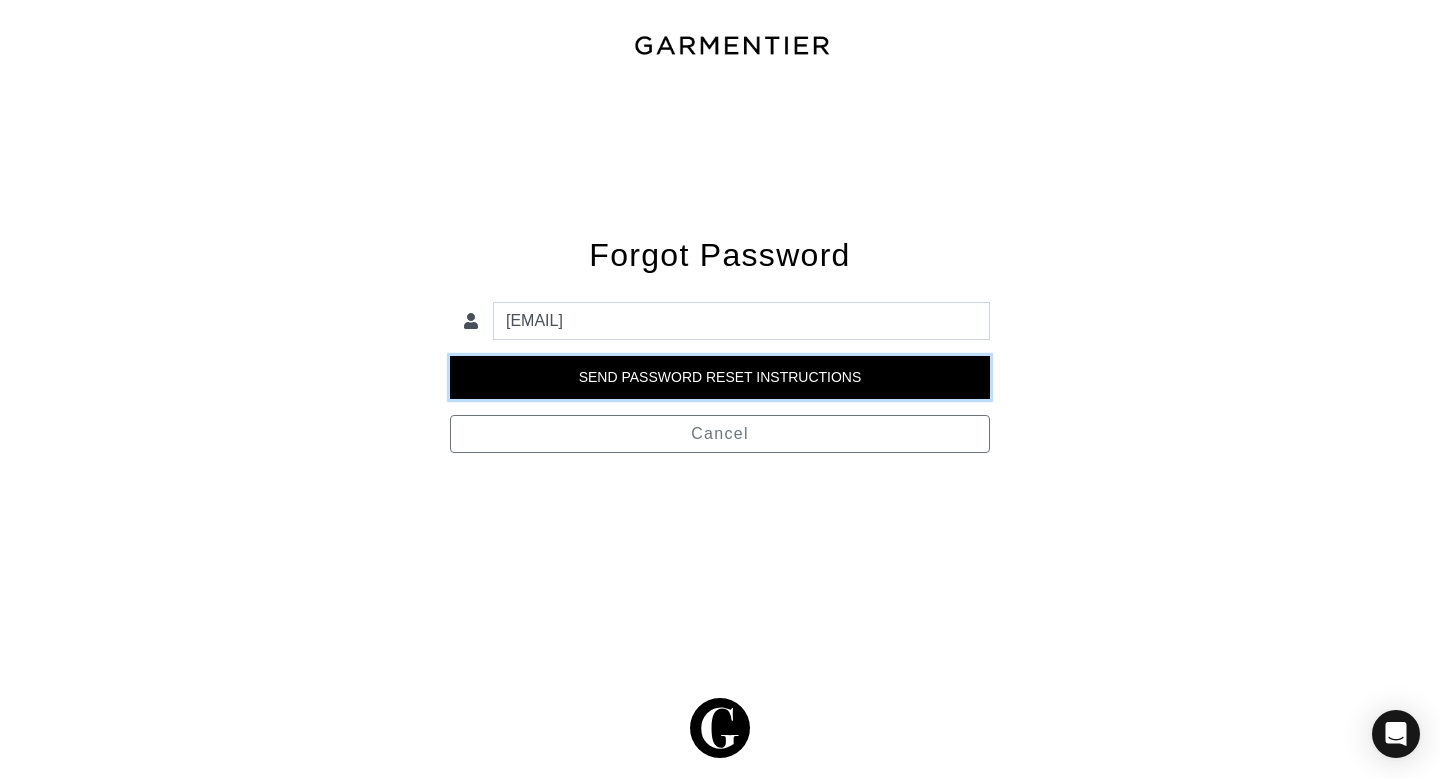 click on "Send Password Reset Instructions" at bounding box center (720, 377) 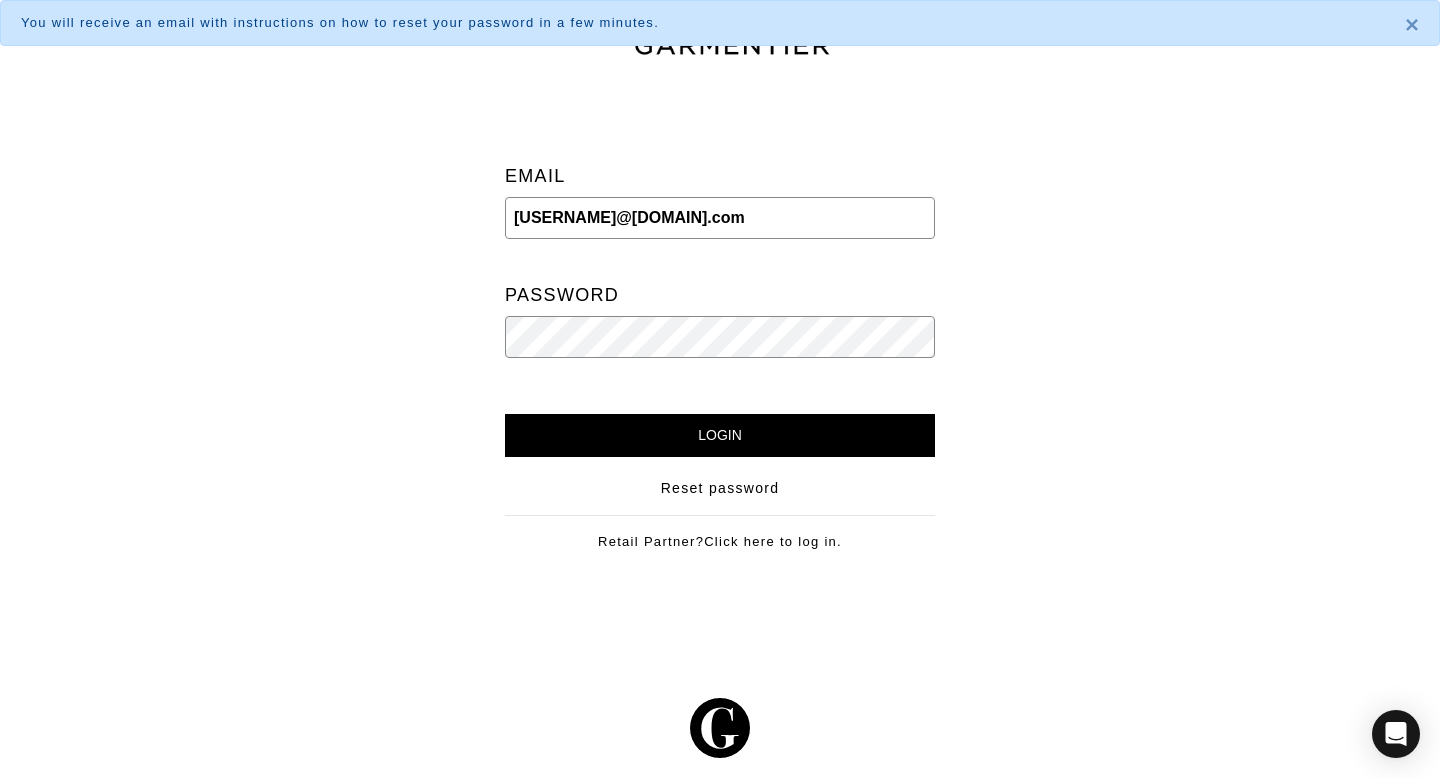 scroll, scrollTop: 0, scrollLeft: 0, axis: both 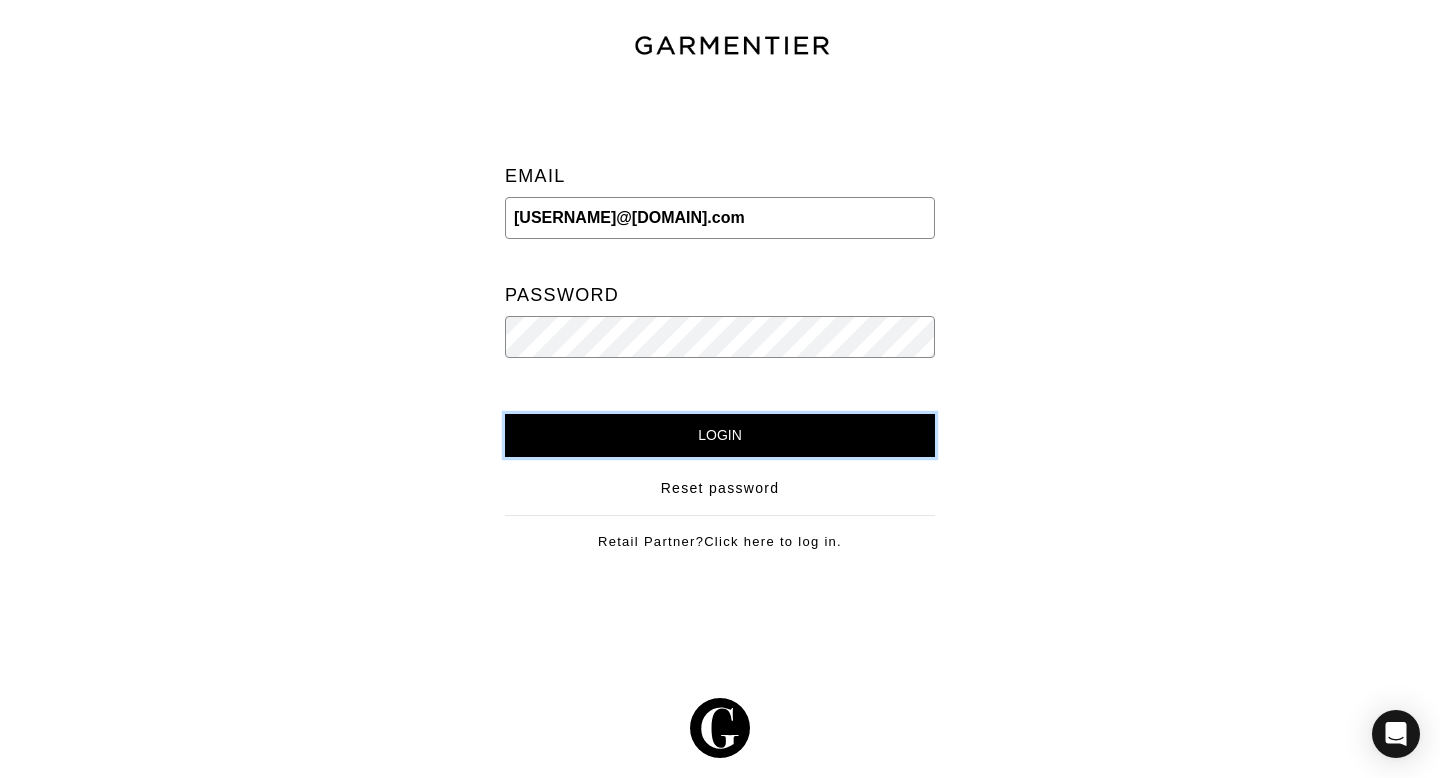 click on "Login" at bounding box center [720, 435] 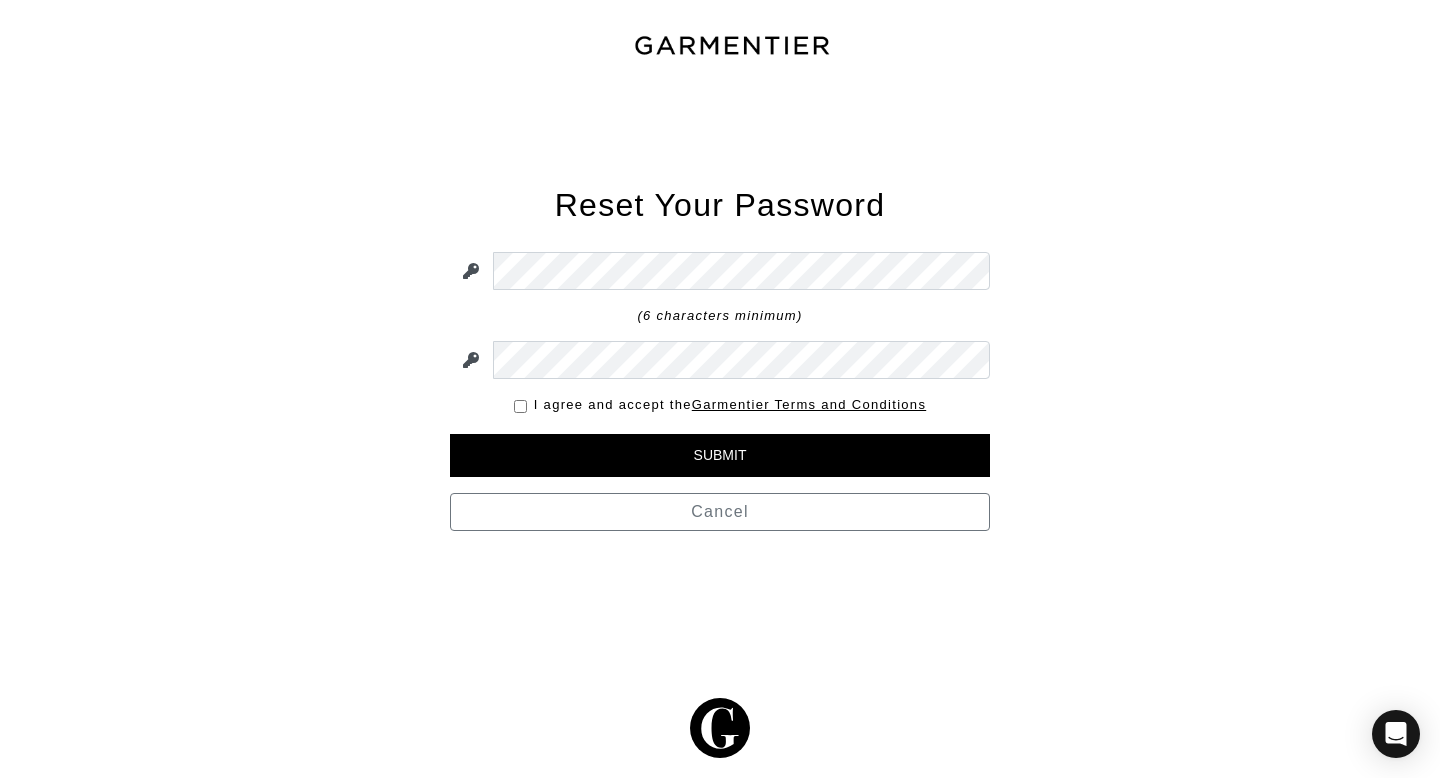 scroll, scrollTop: 0, scrollLeft: 0, axis: both 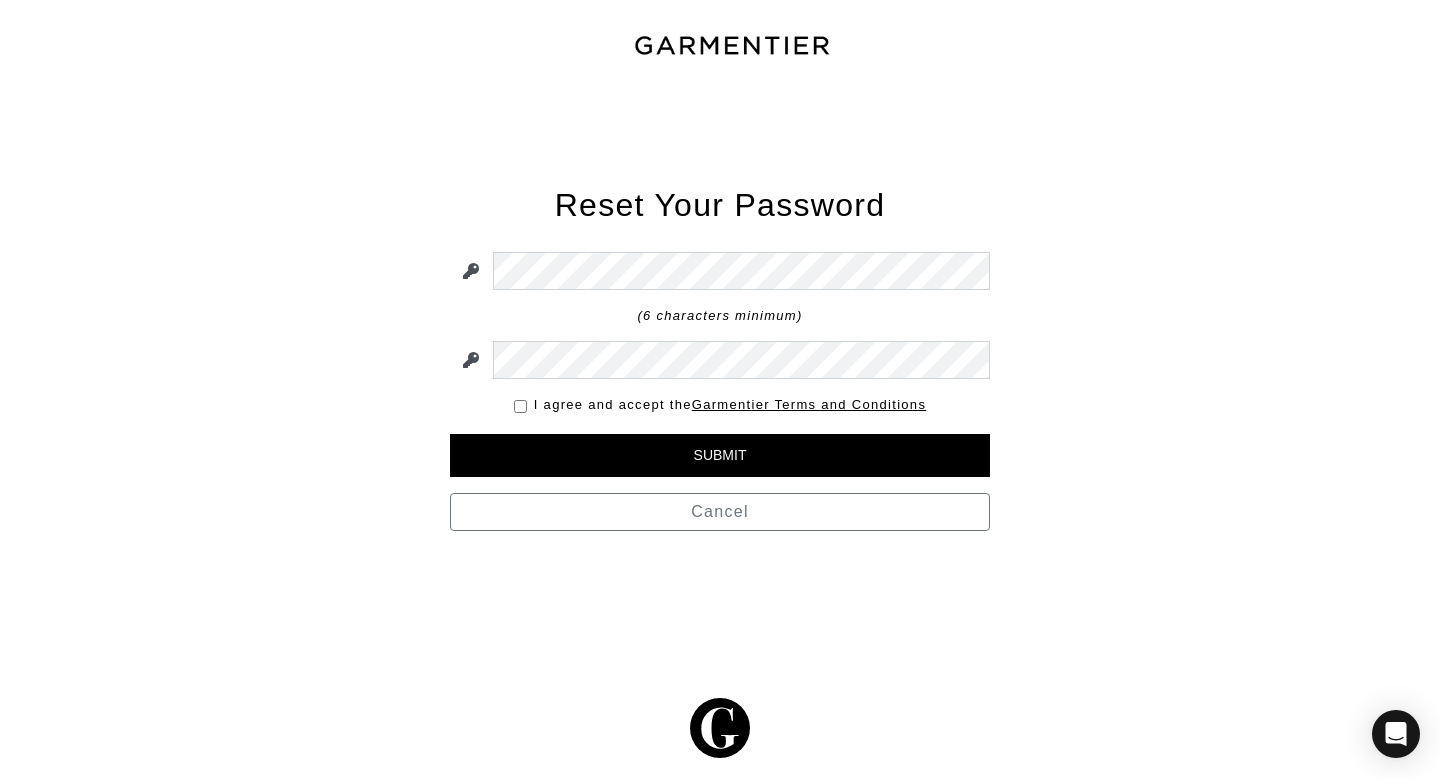 click on "Reset Your Password
(6 characters minimum)
I agree and accept the  [BRAND] Terms and Conditions
Submit
Cancel" at bounding box center [720, 358] 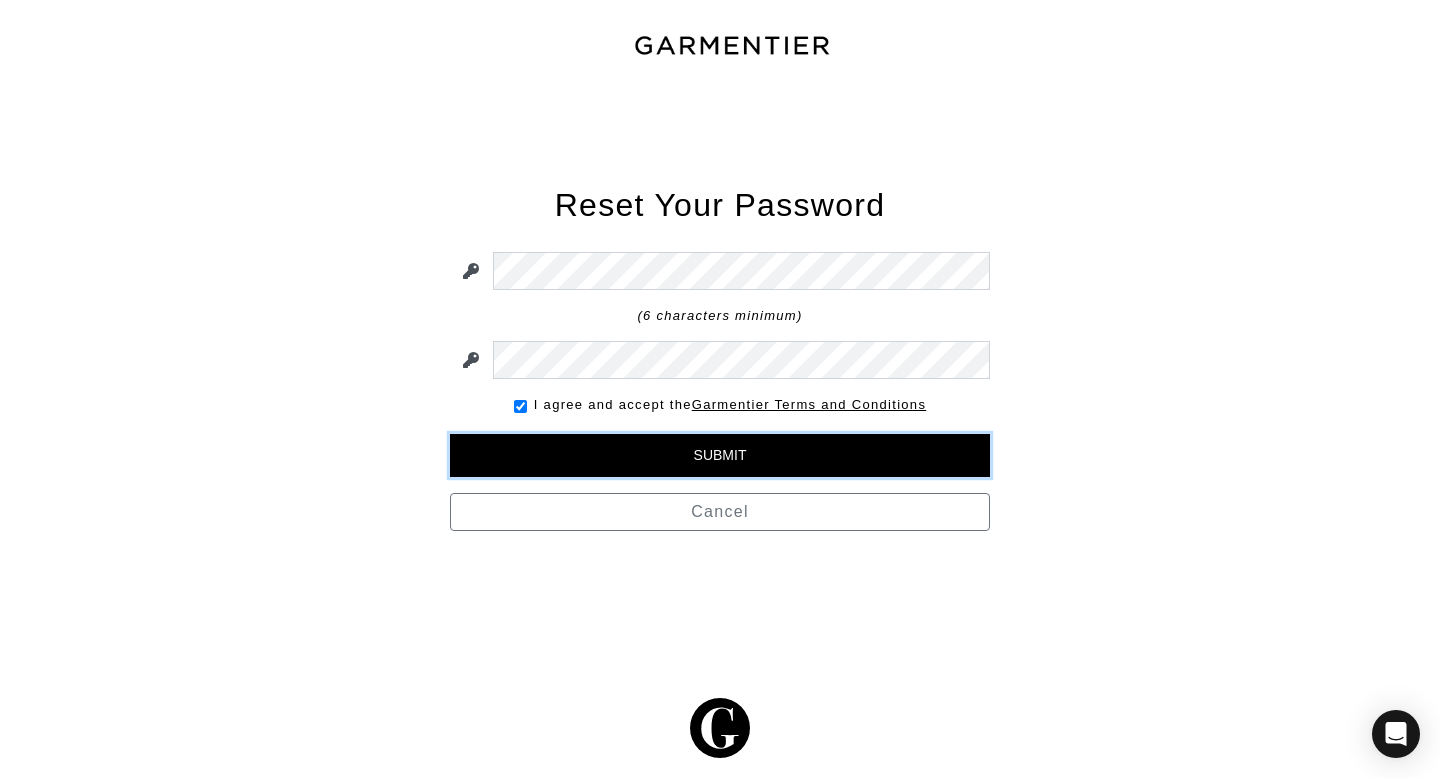 click on "Submit" at bounding box center [720, 455] 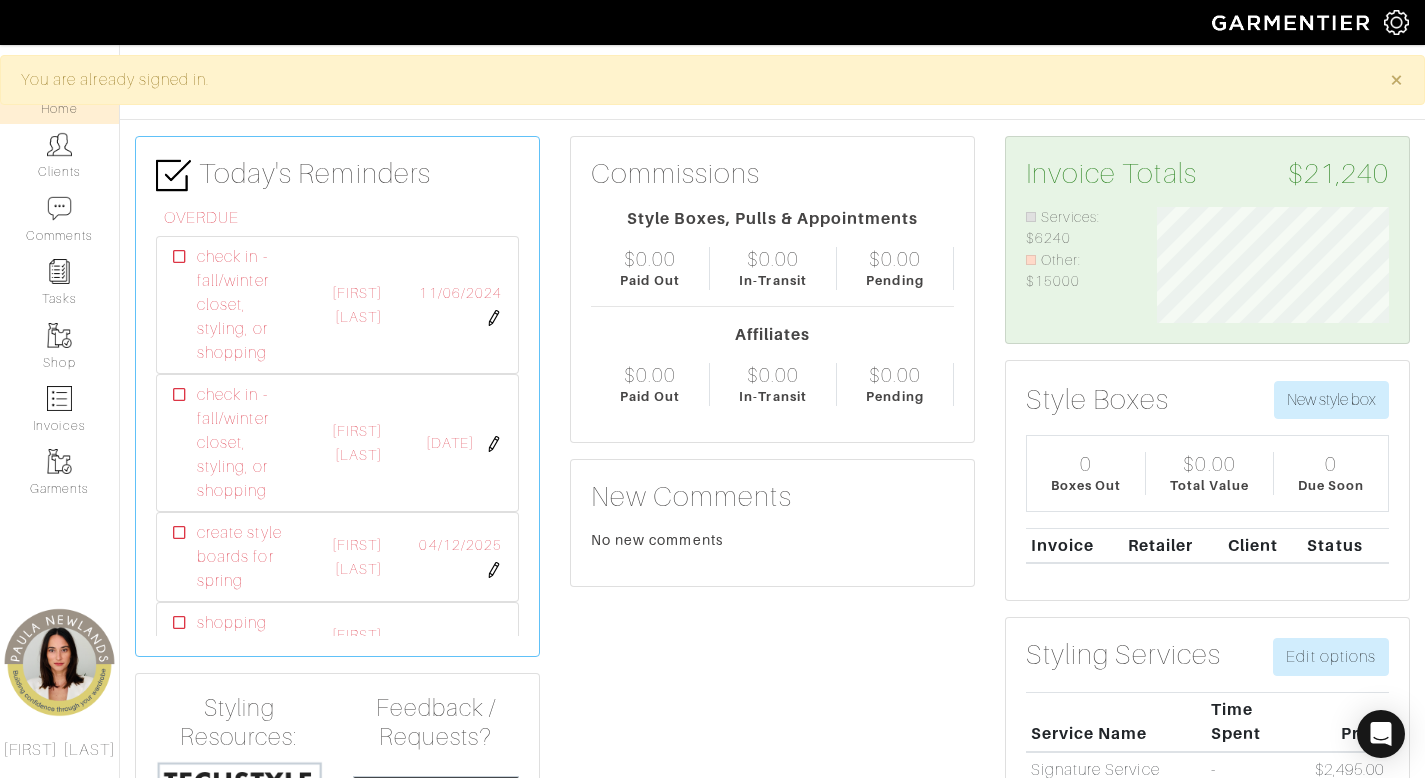scroll, scrollTop: 0, scrollLeft: 0, axis: both 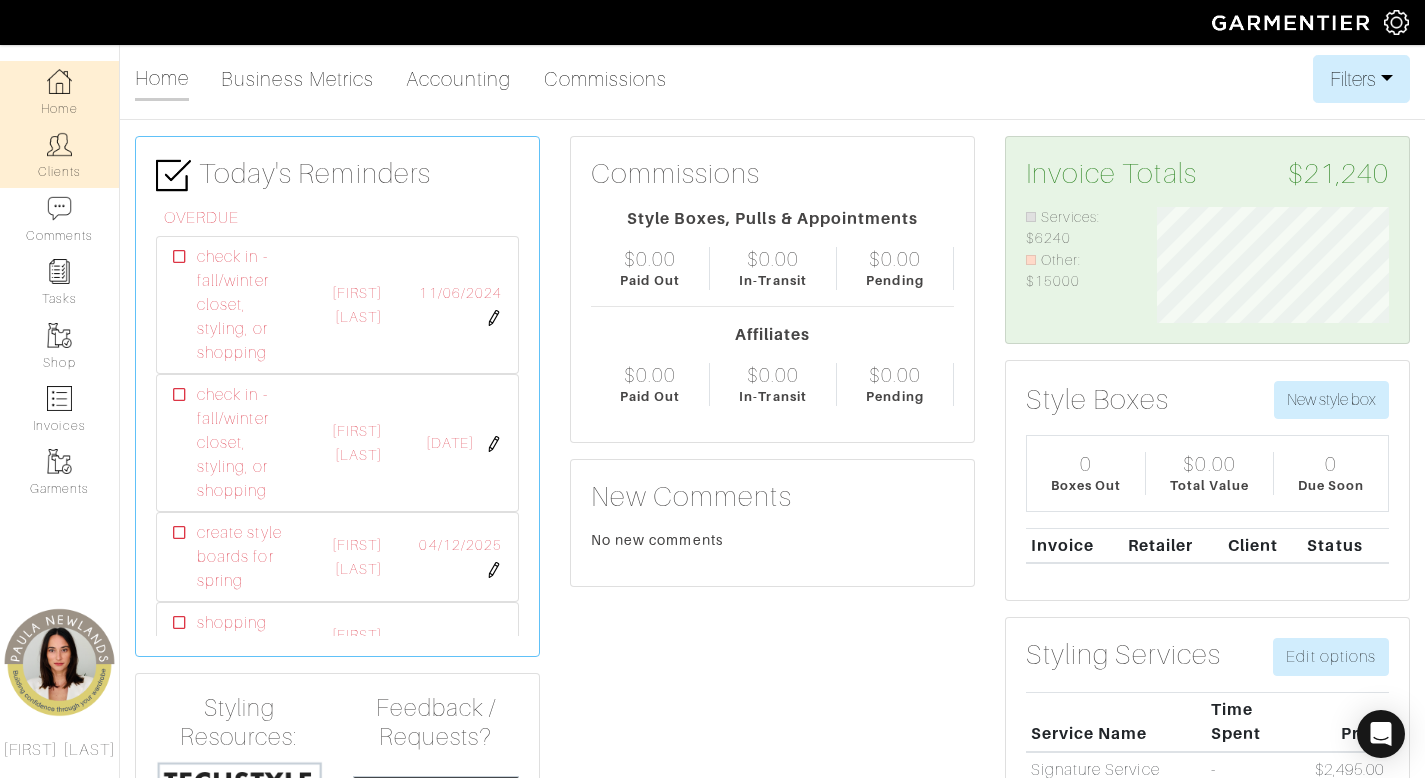 click at bounding box center (59, 144) 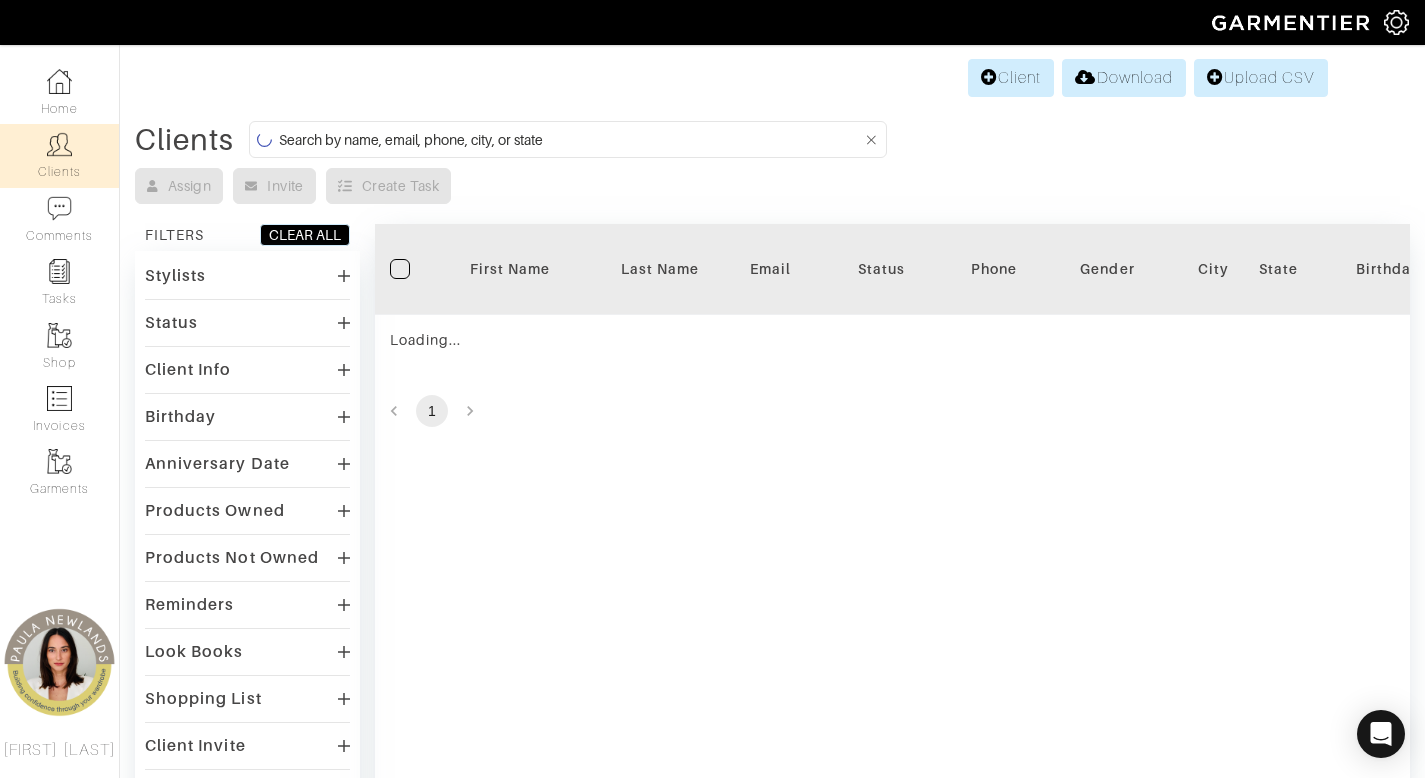 click at bounding box center (570, 139) 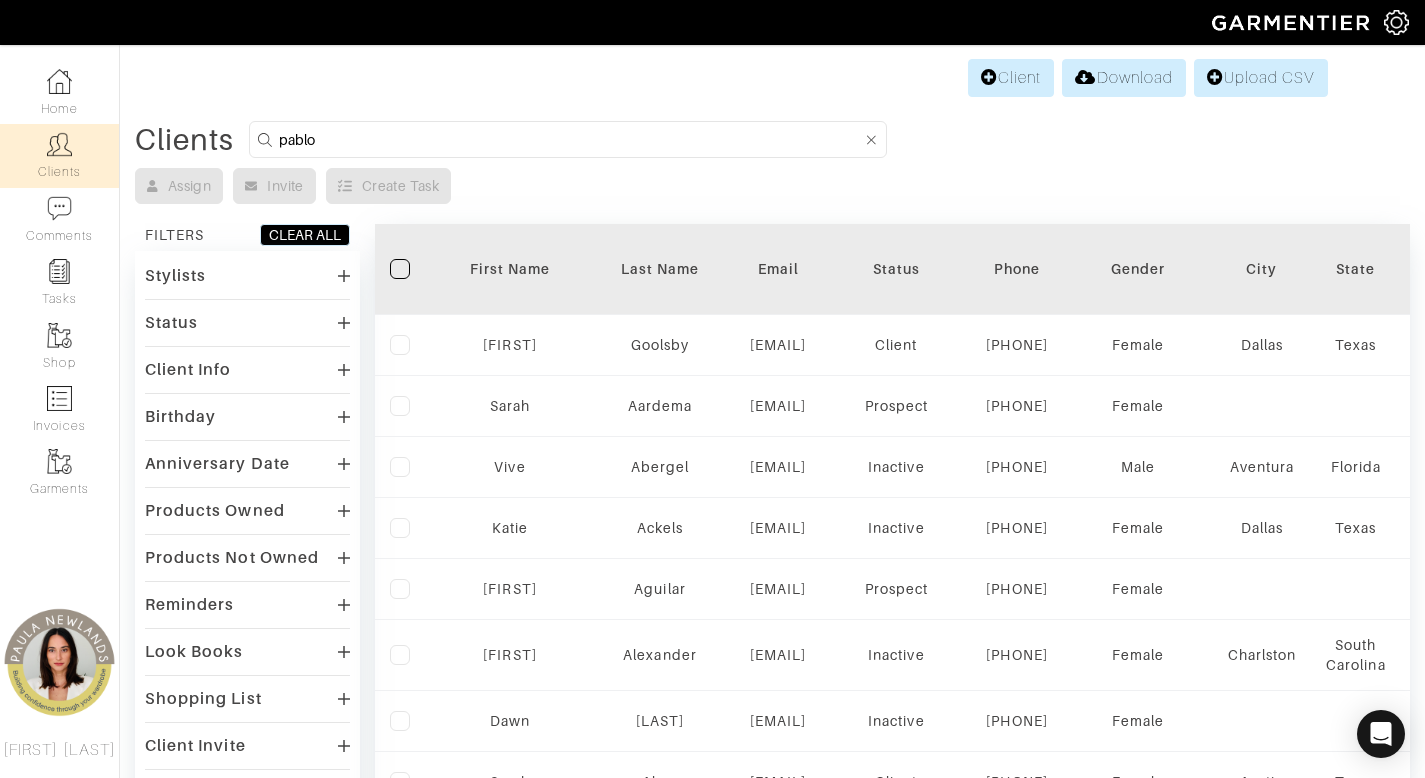 type on "pablo" 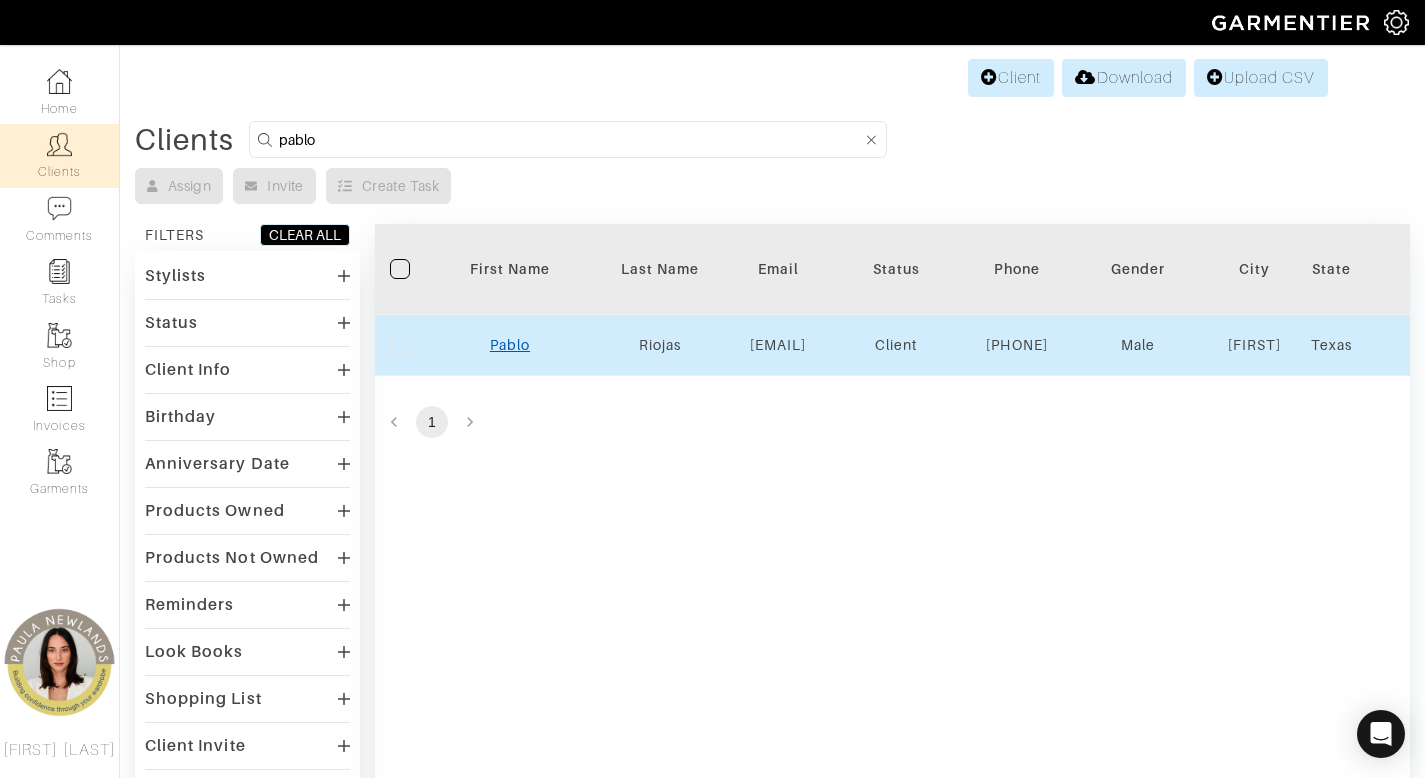 click on "Pablo" at bounding box center (510, 345) 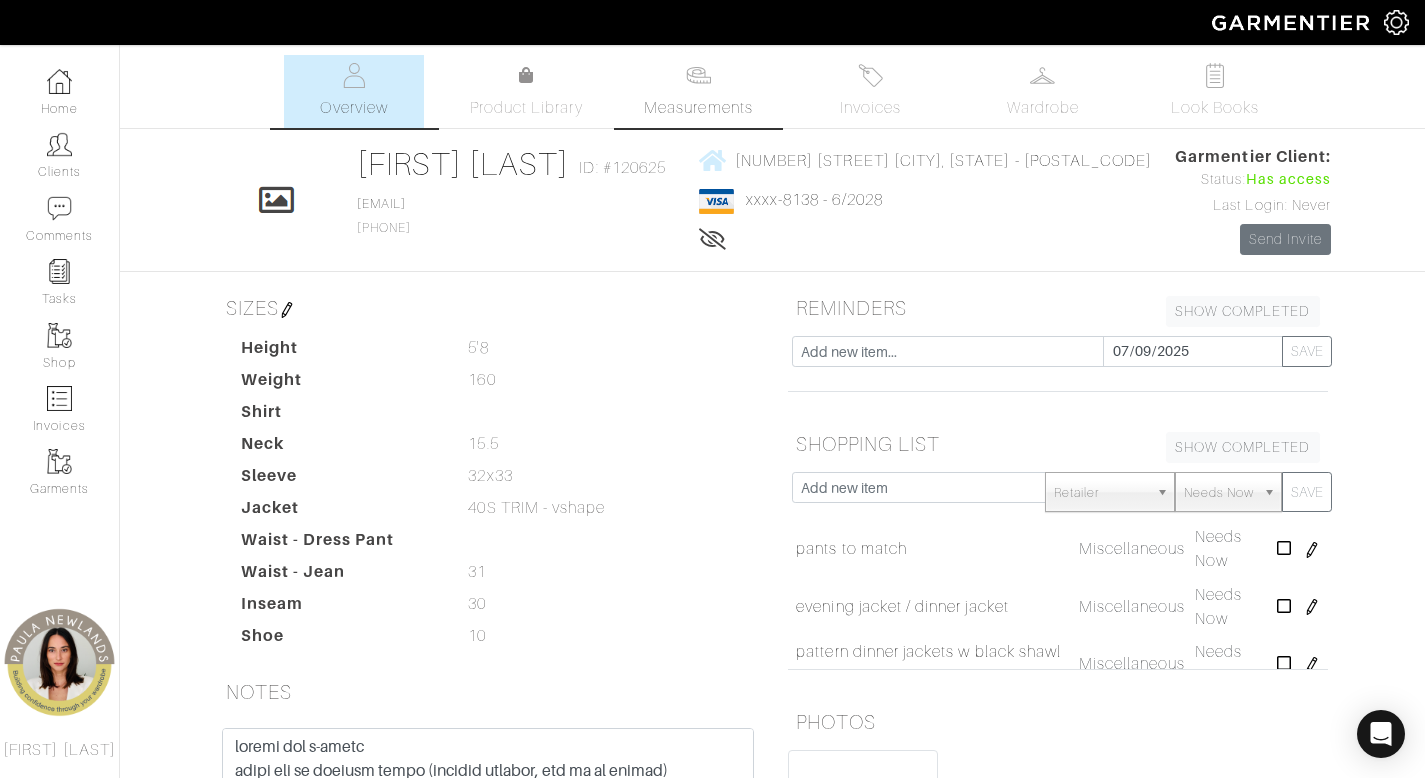 scroll, scrollTop: 0, scrollLeft: 0, axis: both 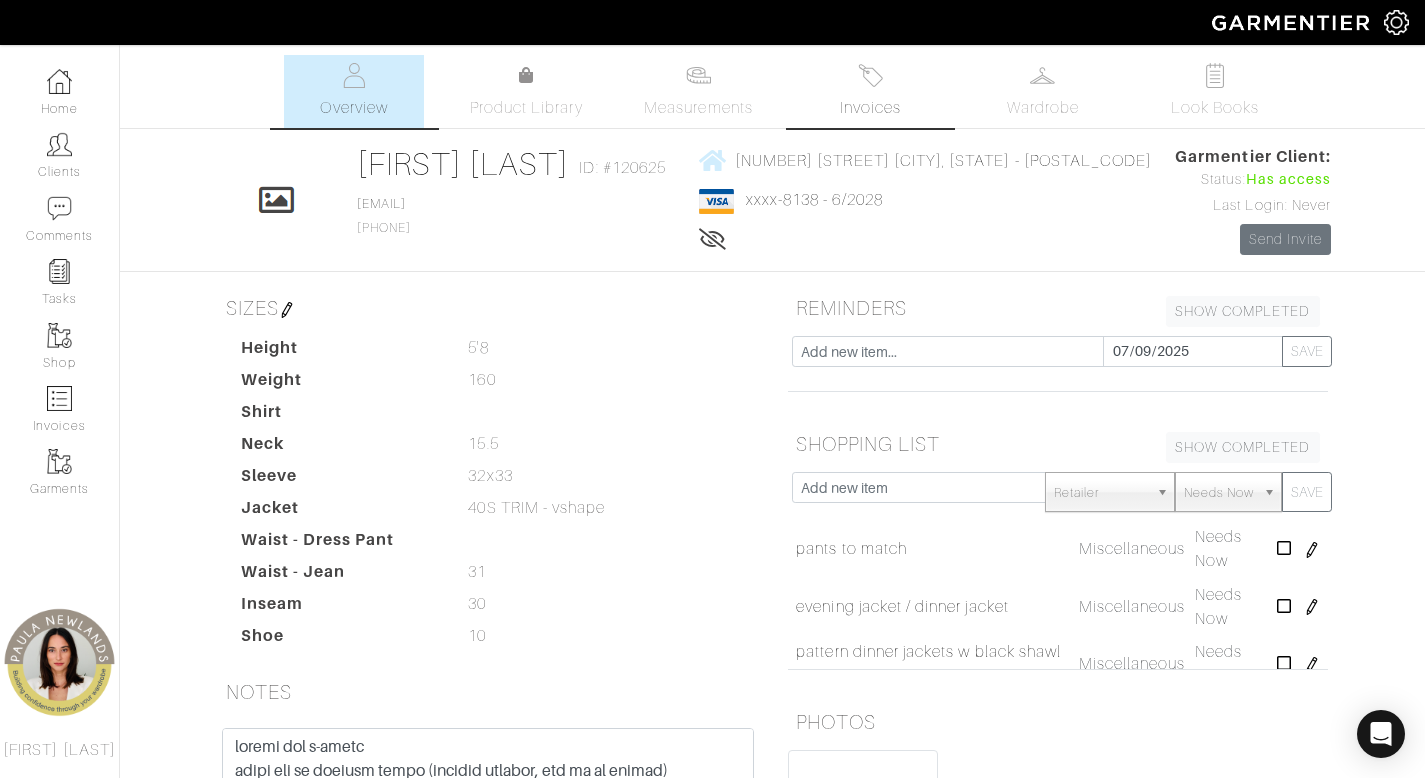 click on "Invoices" at bounding box center [871, 91] 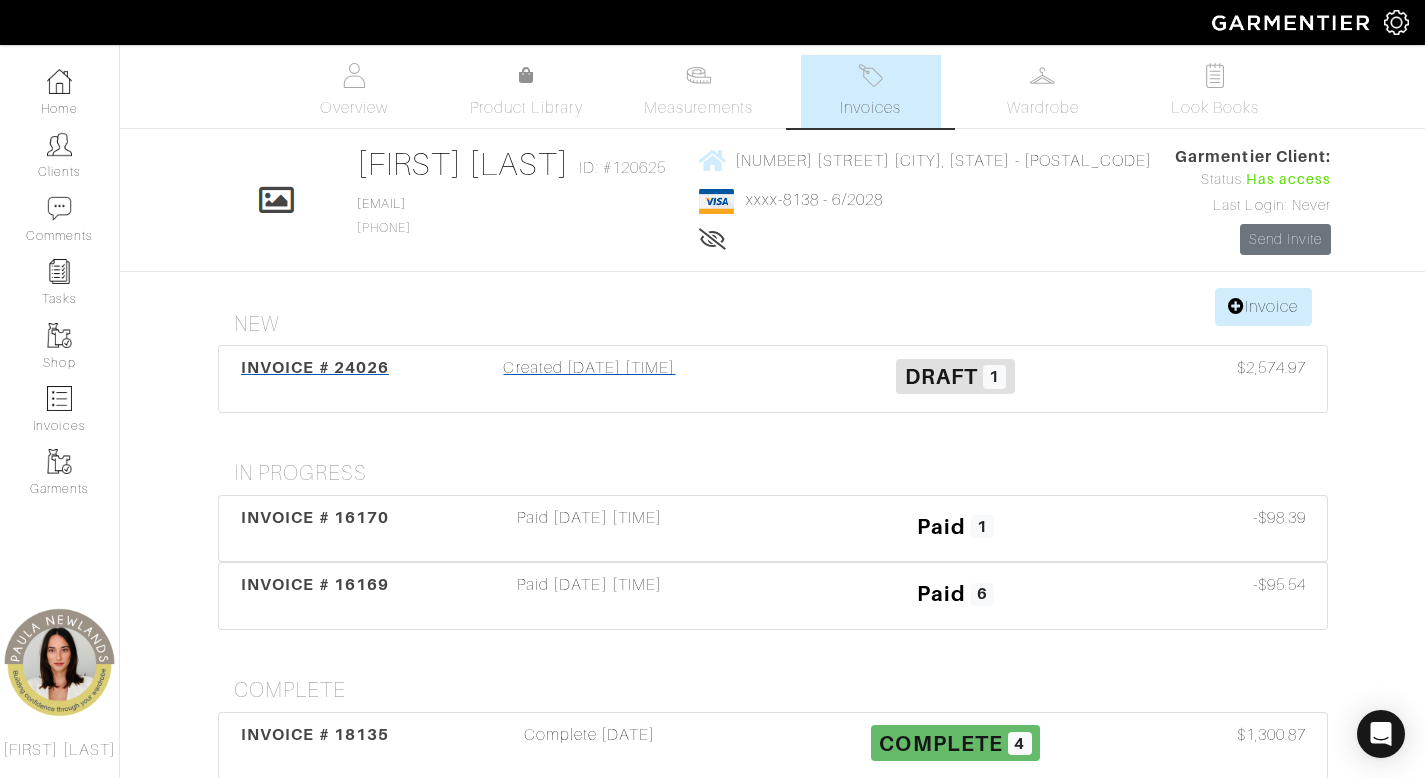 click on "INVOICE # 24026
Created 07/02/25 04:46PM
Draft
1
$2,574.97" at bounding box center [773, 379] 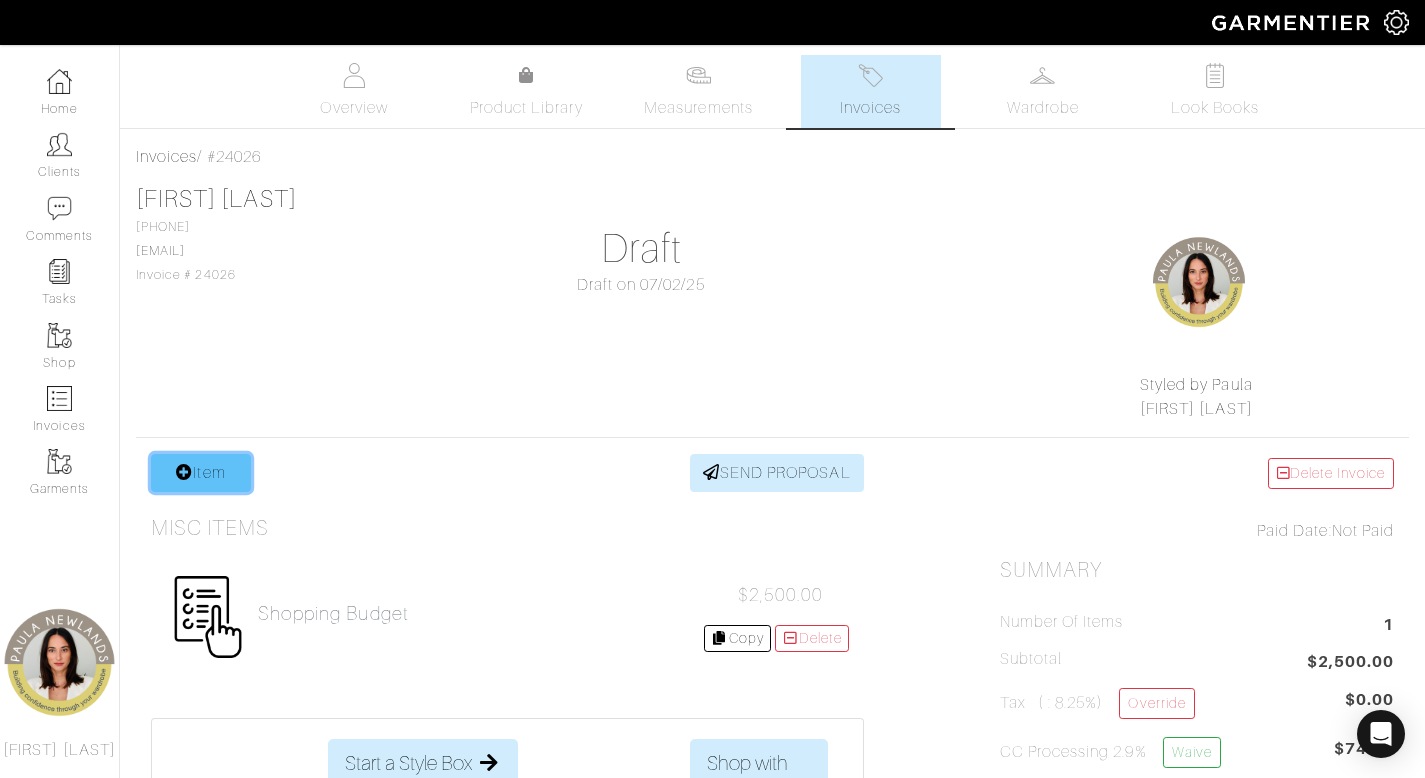 click on "Item" at bounding box center [201, 473] 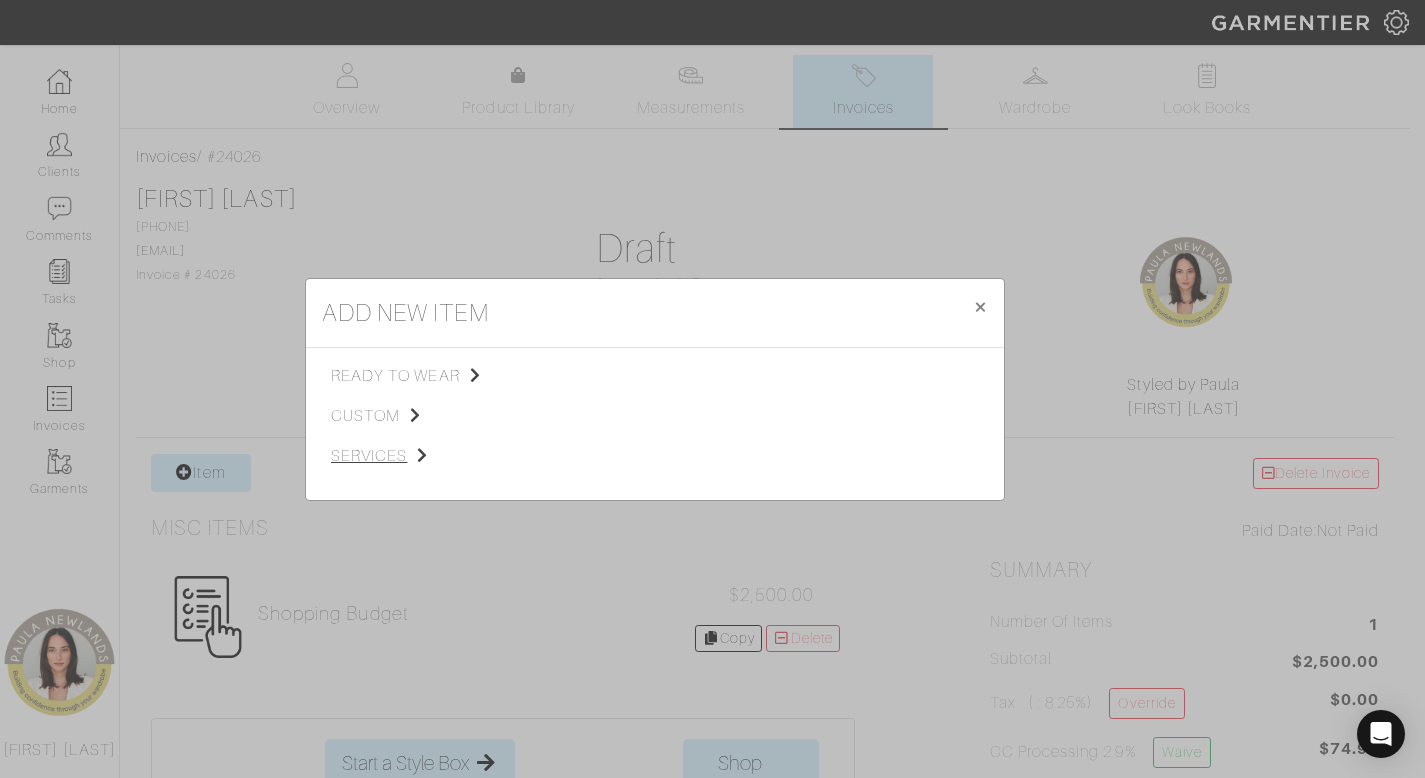 click on "services" at bounding box center (431, 456) 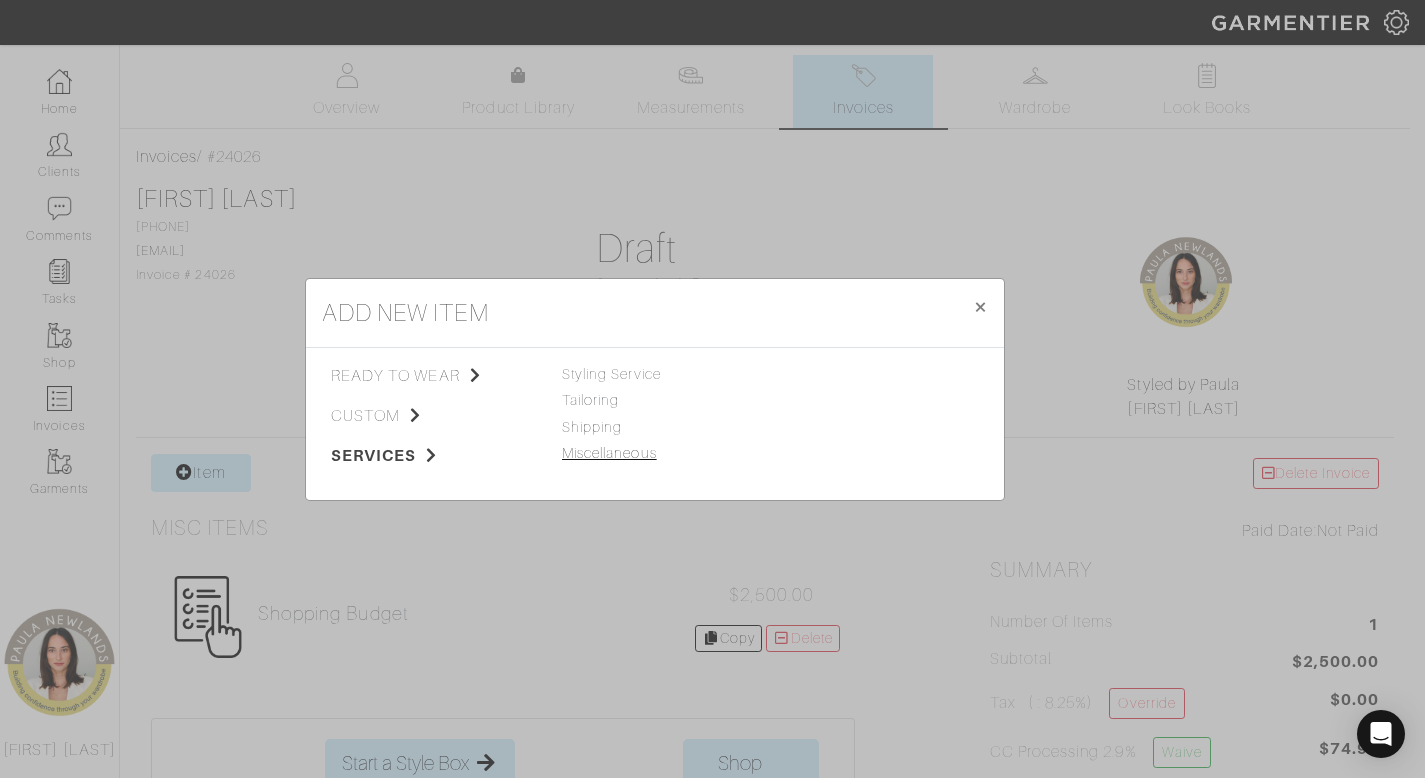click on "Miscellaneous" at bounding box center (609, 453) 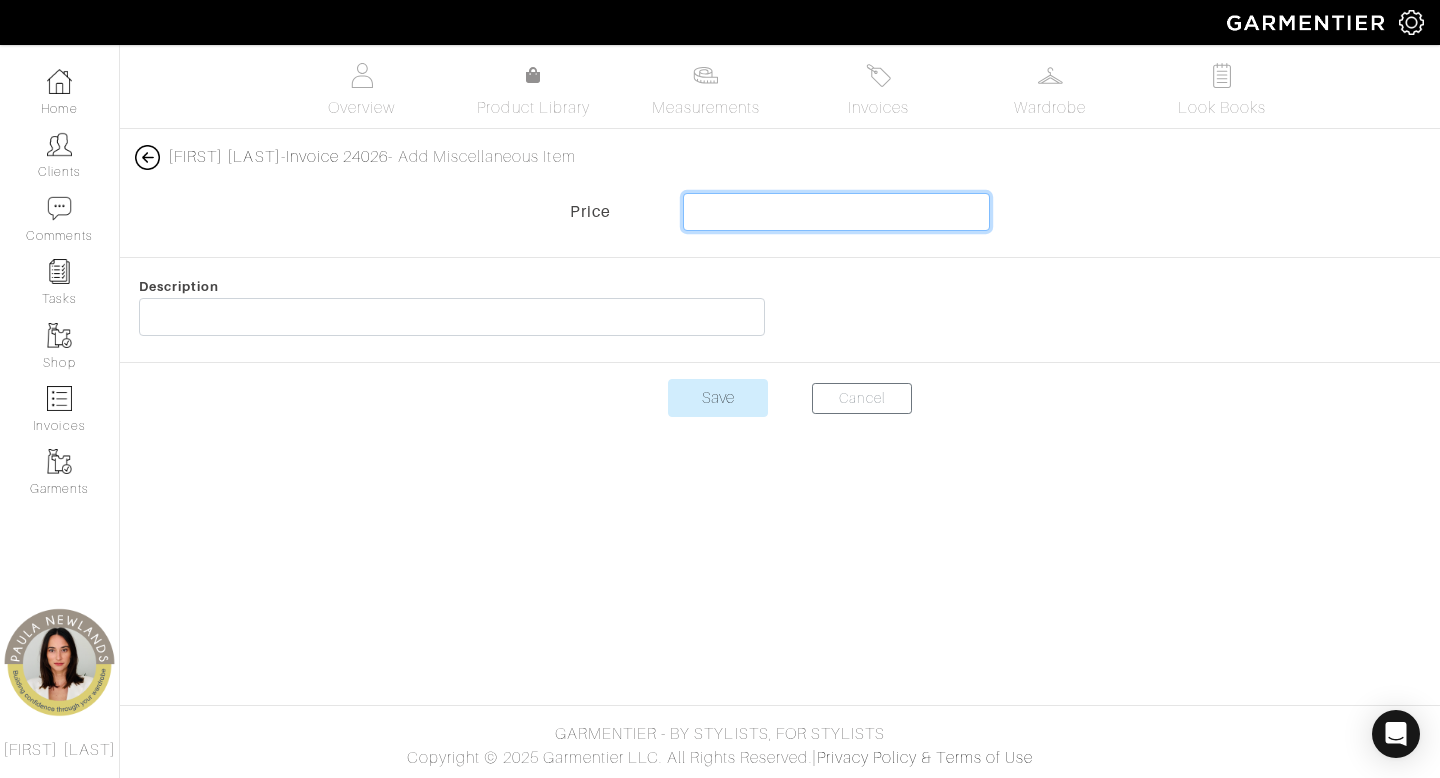 click at bounding box center (837, 212) 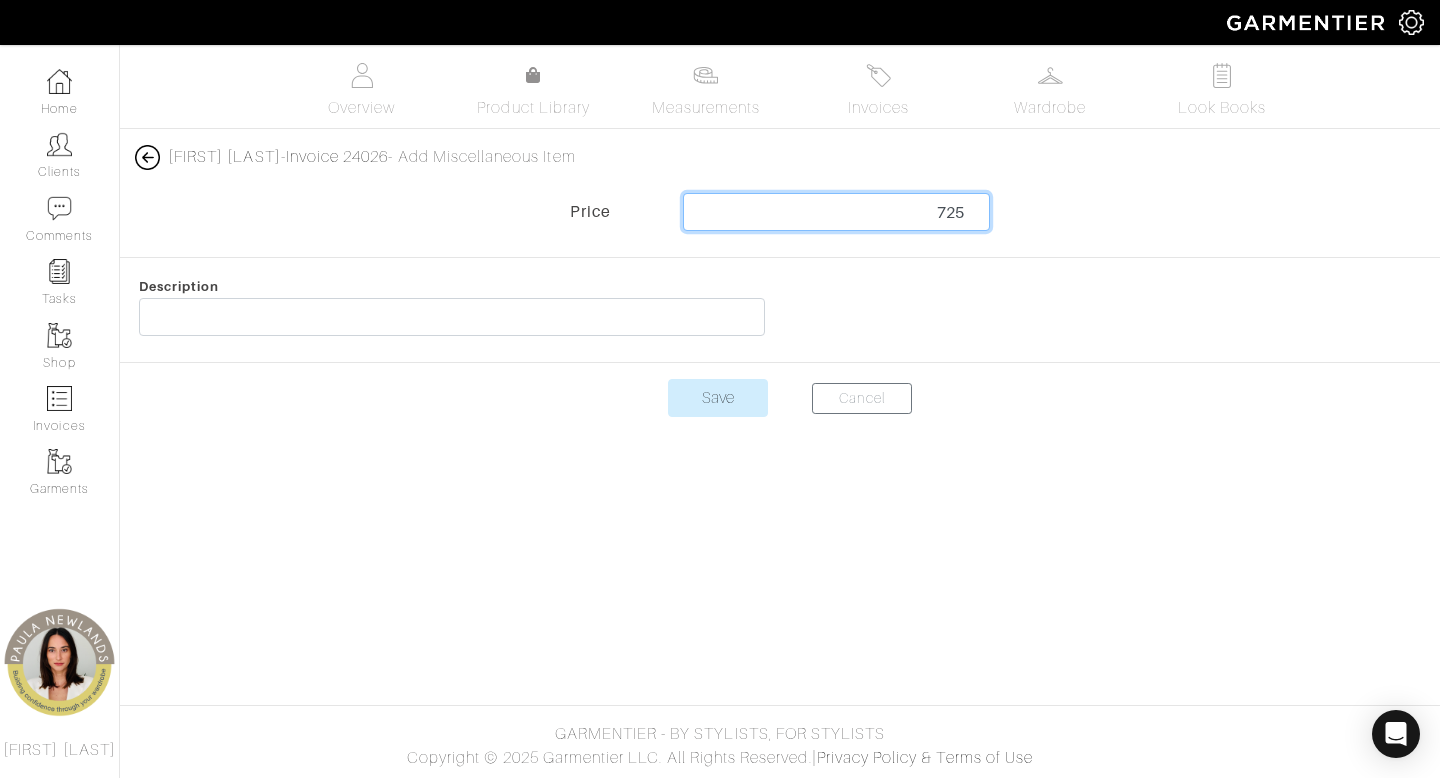 type on "725" 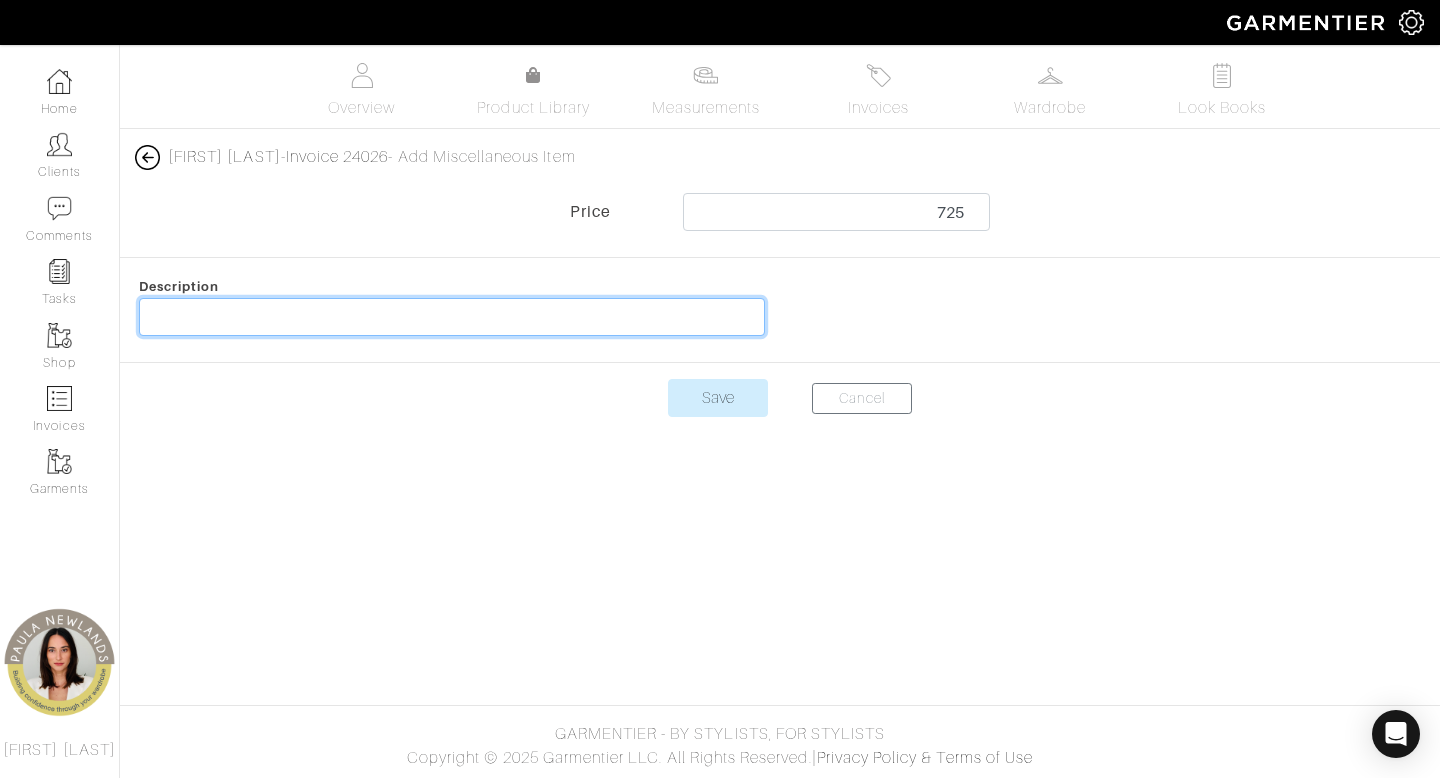click at bounding box center [452, 317] 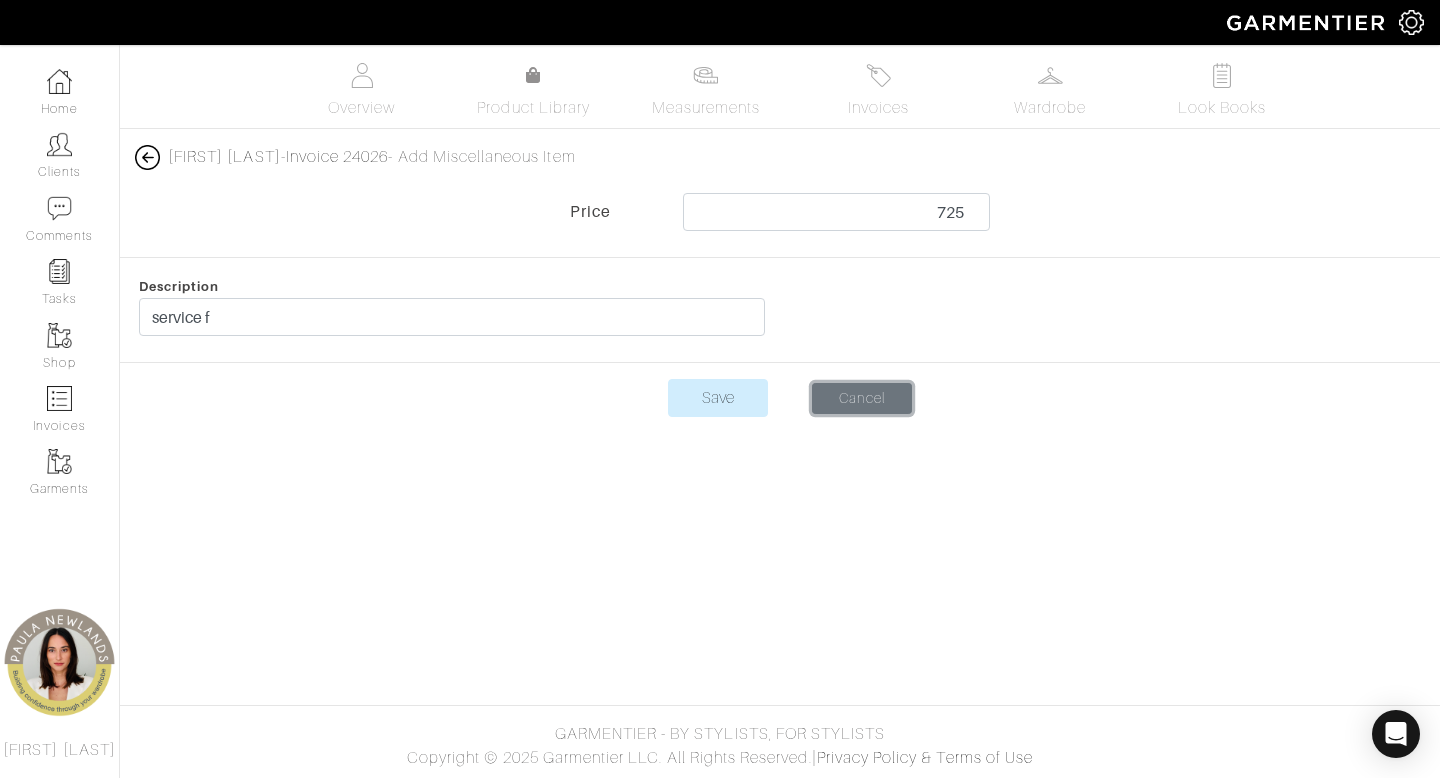 click on "Cancel" at bounding box center (862, 398) 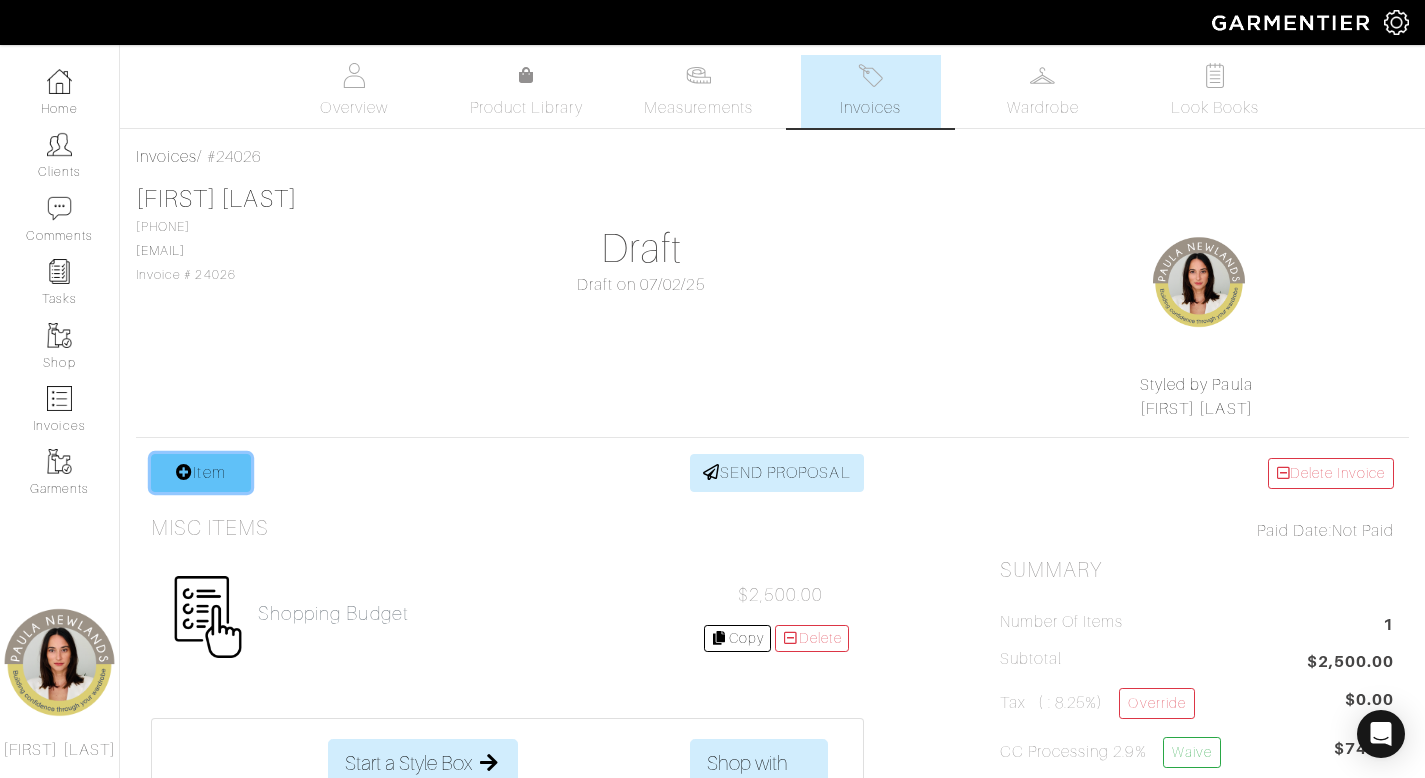 click on "Item" at bounding box center (201, 473) 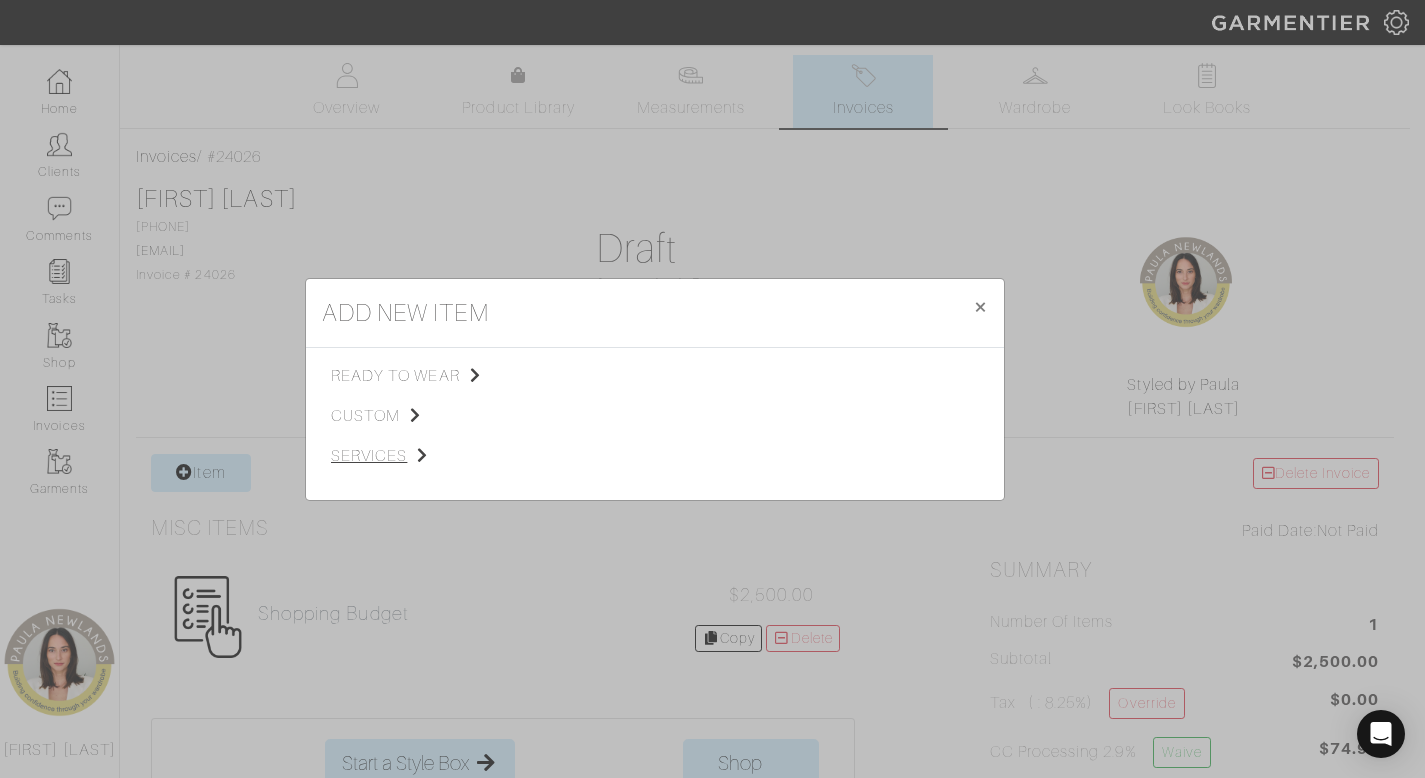 click on "services" at bounding box center [431, 456] 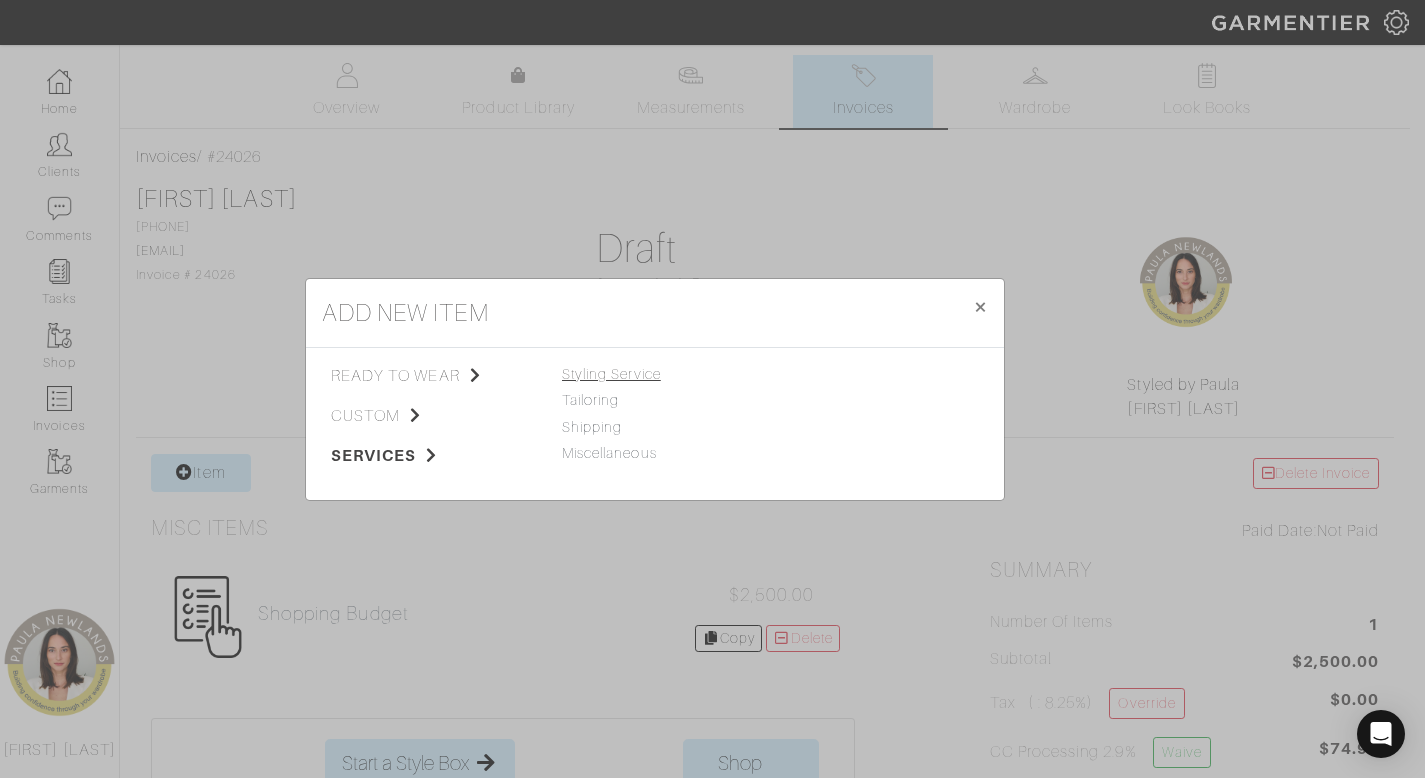 click on "Styling Service" at bounding box center (611, 374) 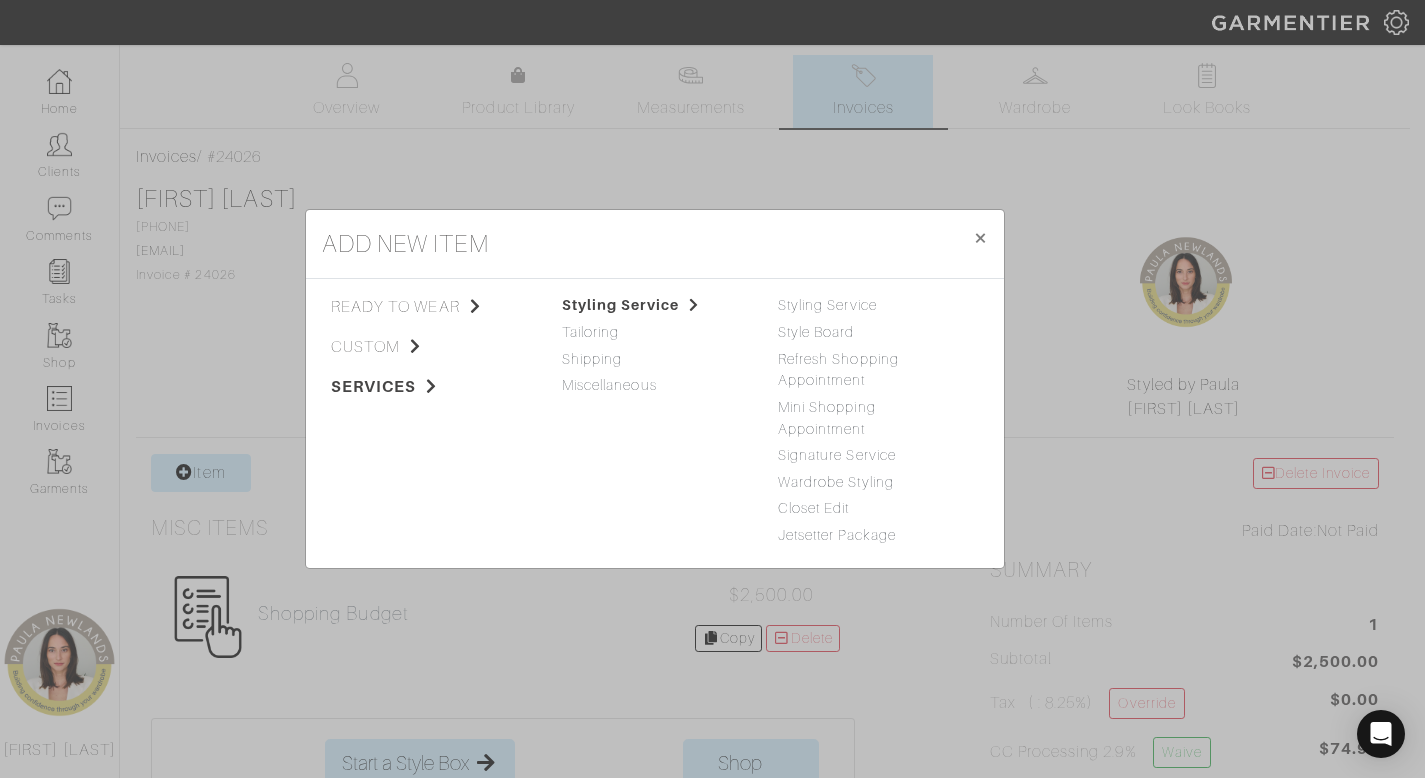 click on "Refresh Shopping Appointment" at bounding box center (871, 370) 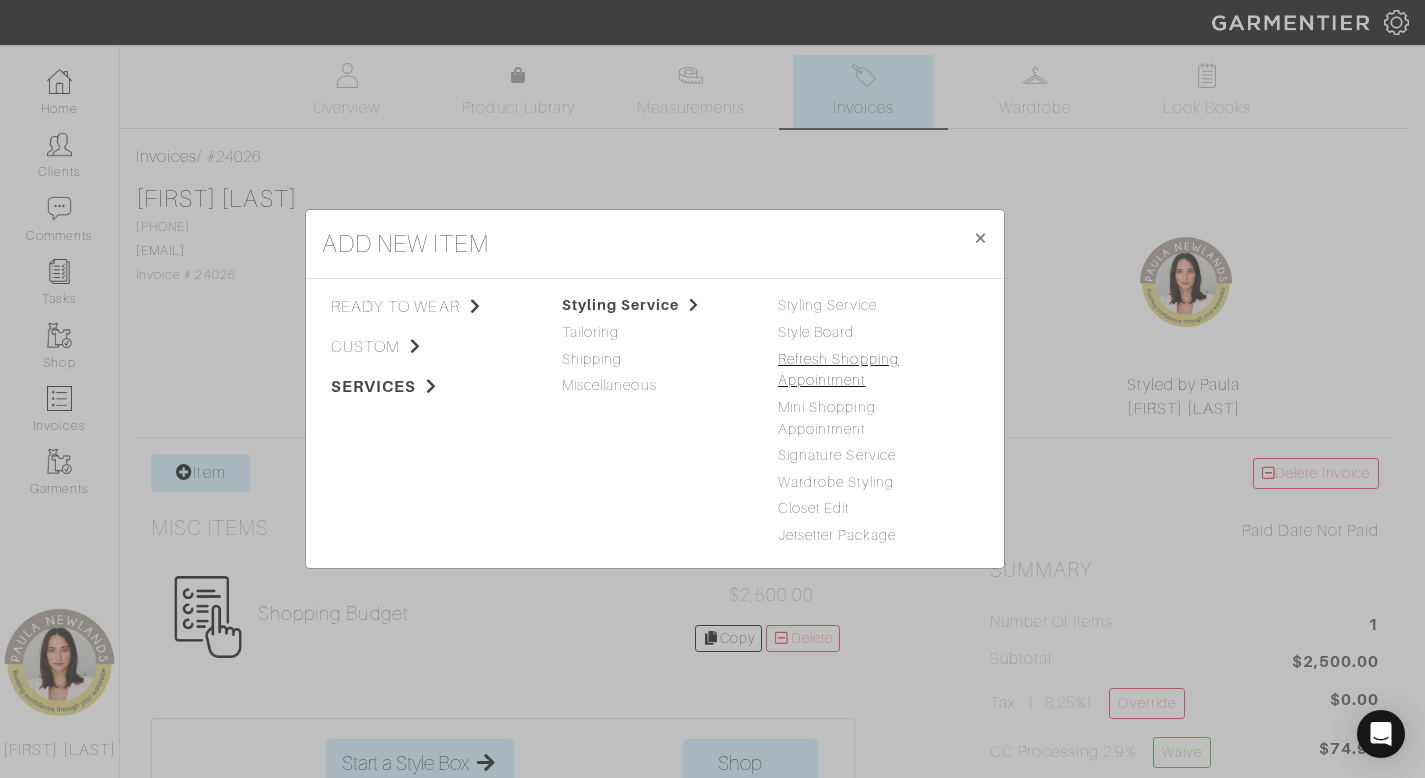 click on "Refresh Shopping Appointment" at bounding box center [838, 370] 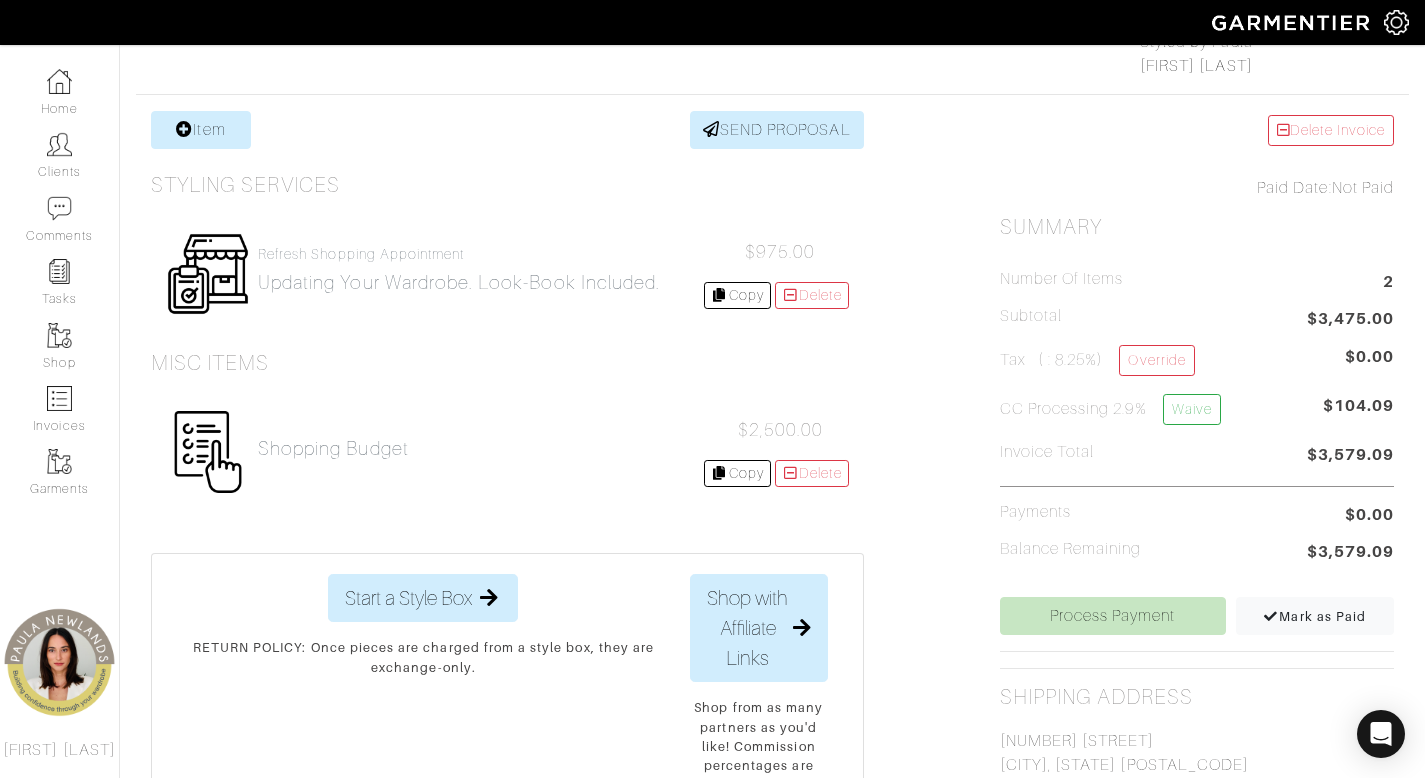 scroll, scrollTop: 382, scrollLeft: 0, axis: vertical 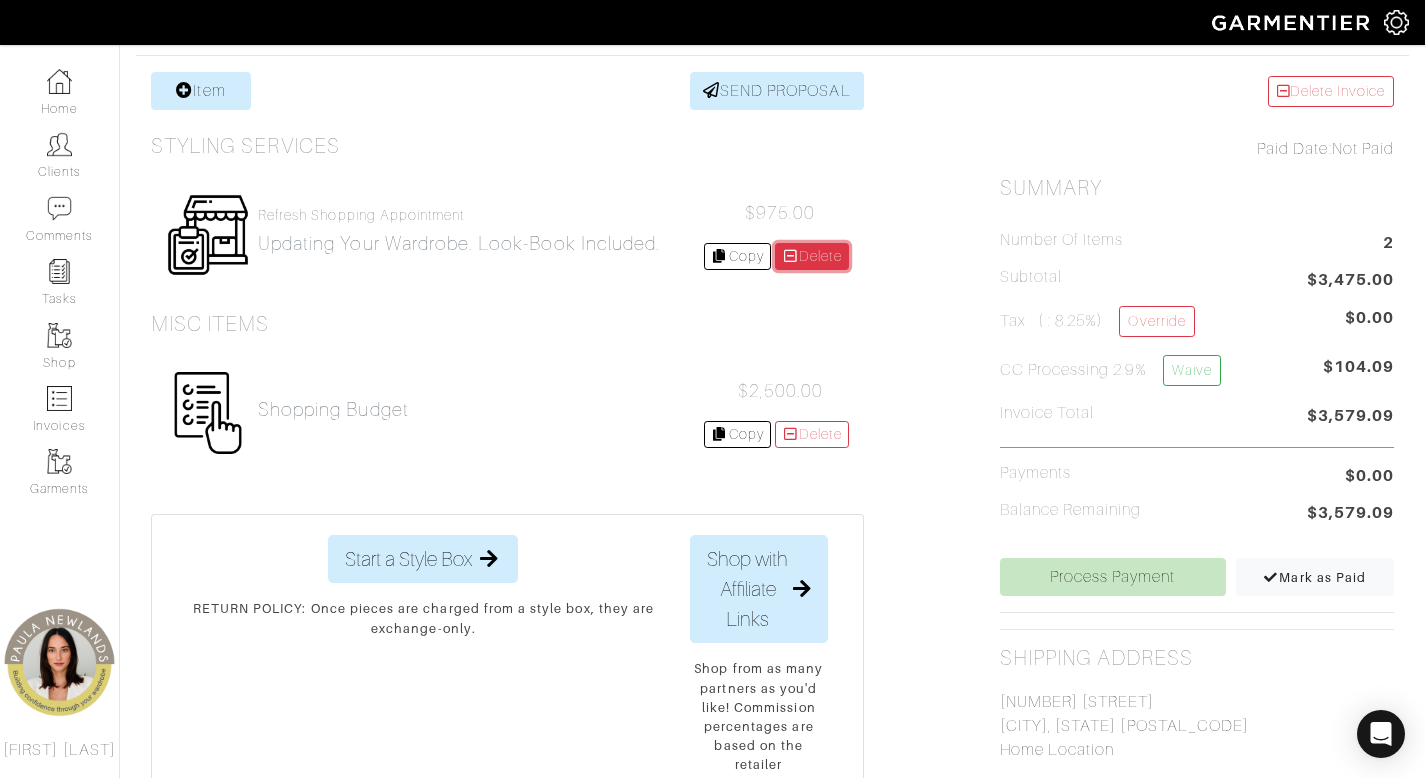 click on "Delete" at bounding box center [812, 256] 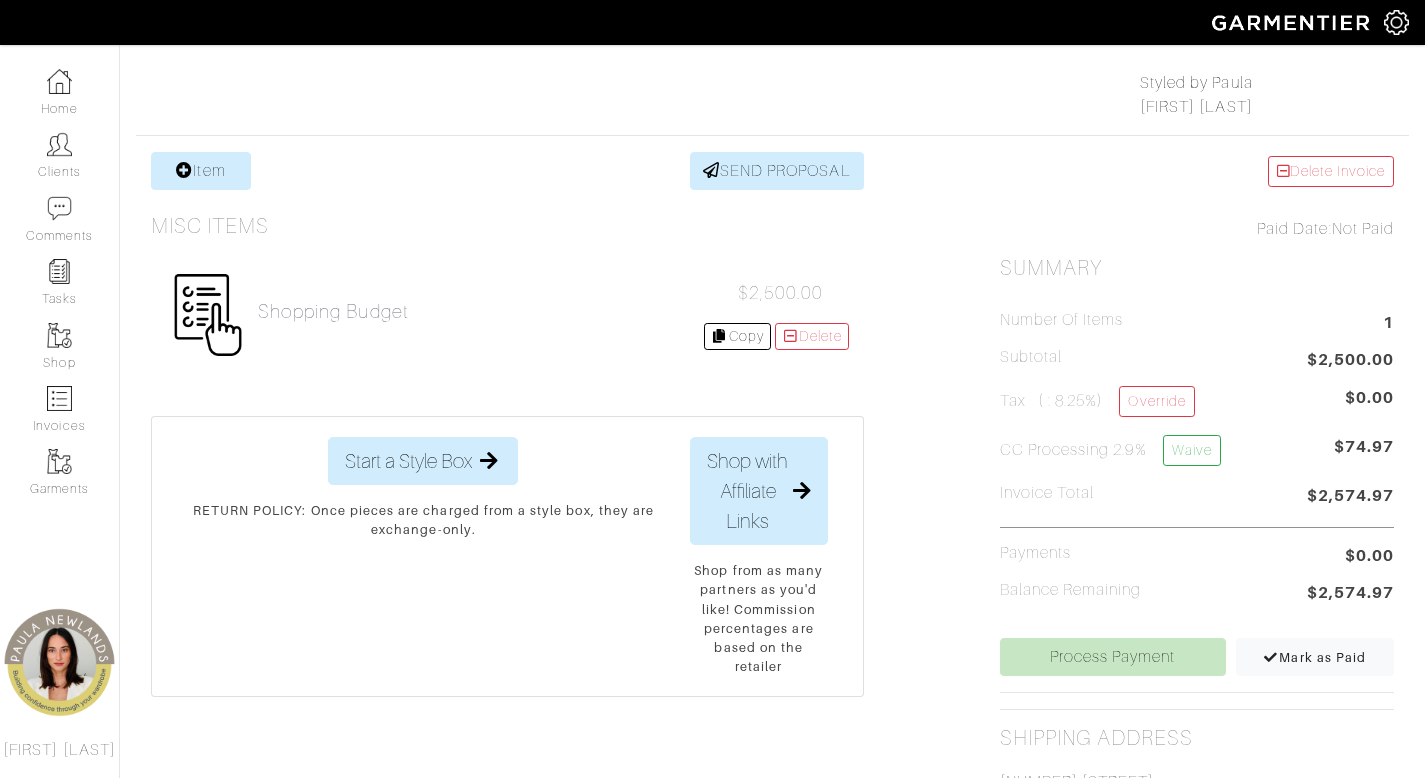 scroll, scrollTop: 328, scrollLeft: 0, axis: vertical 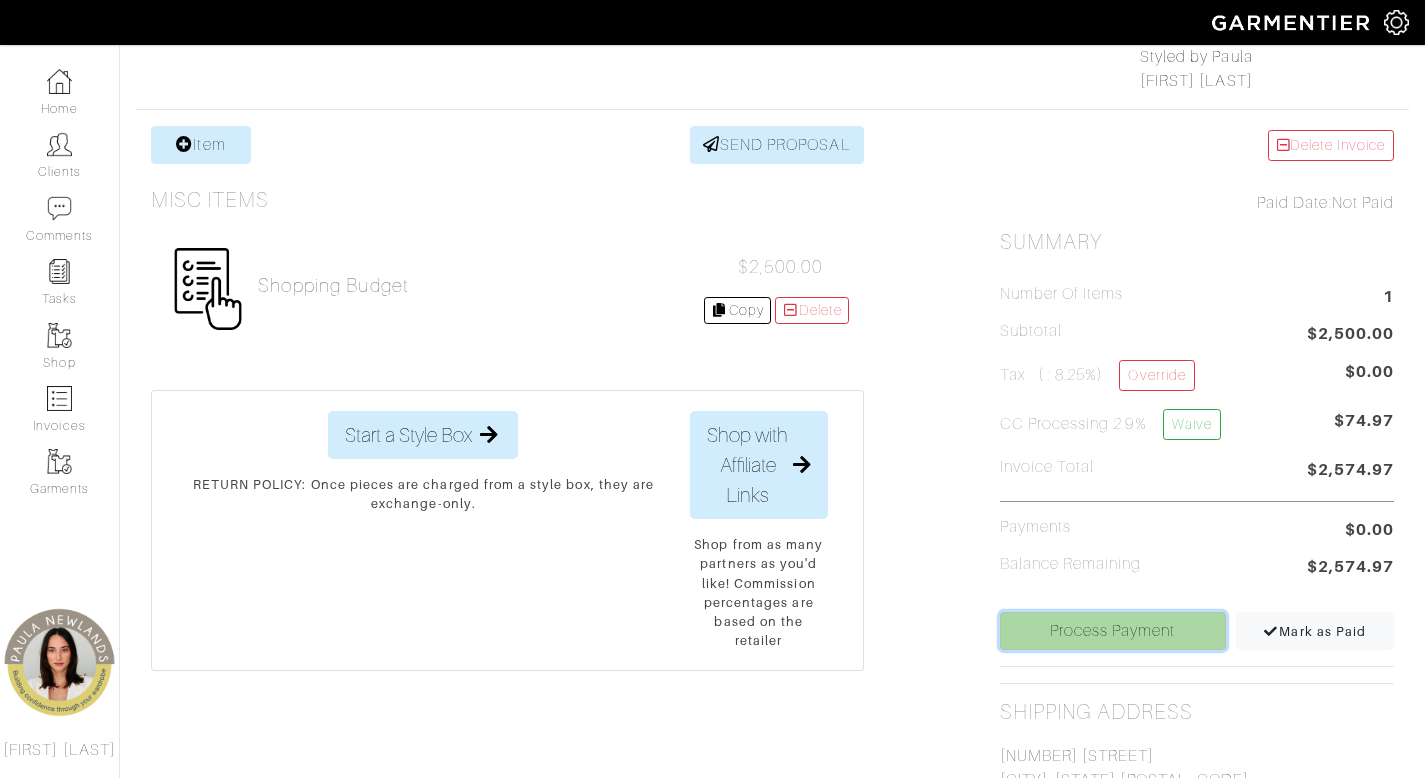 click on "Process Payment" at bounding box center (1113, 631) 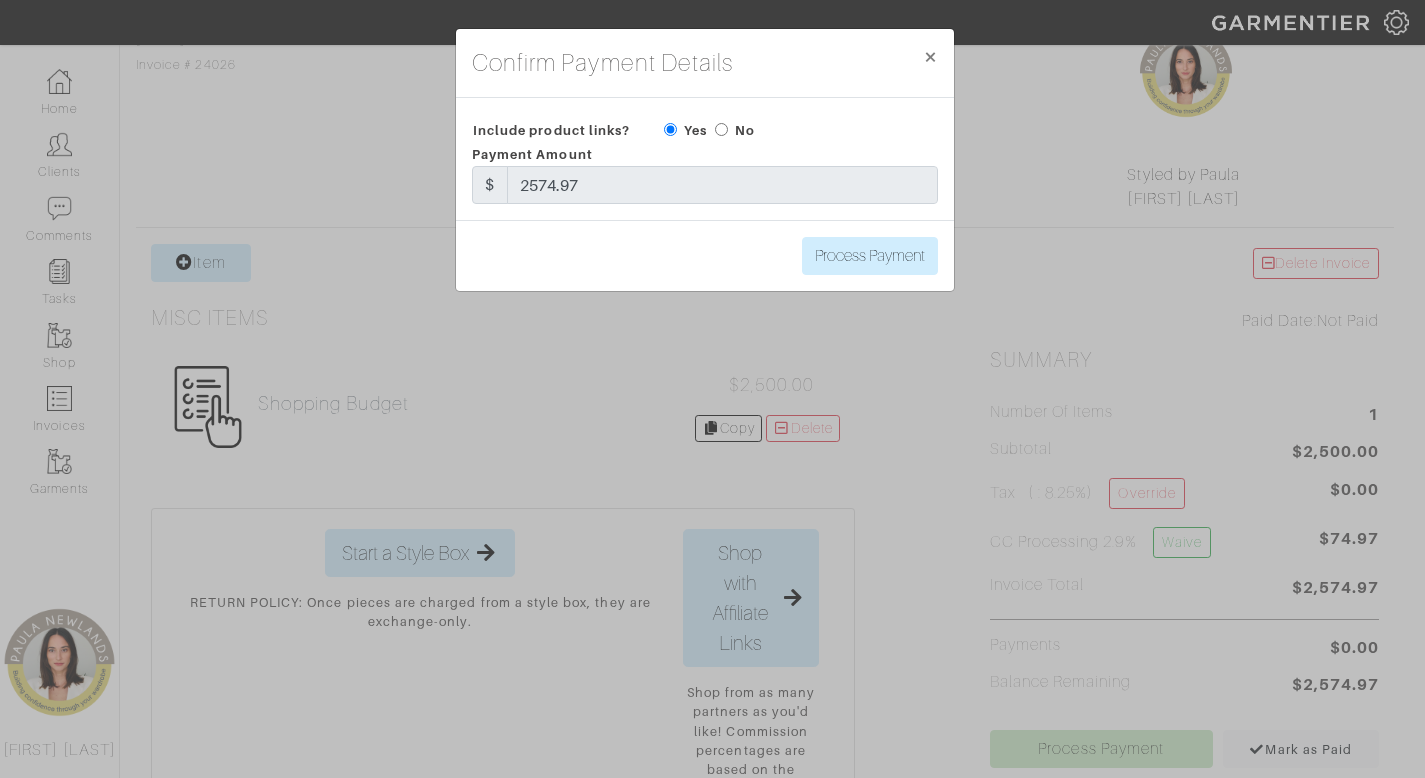 scroll, scrollTop: 0, scrollLeft: 0, axis: both 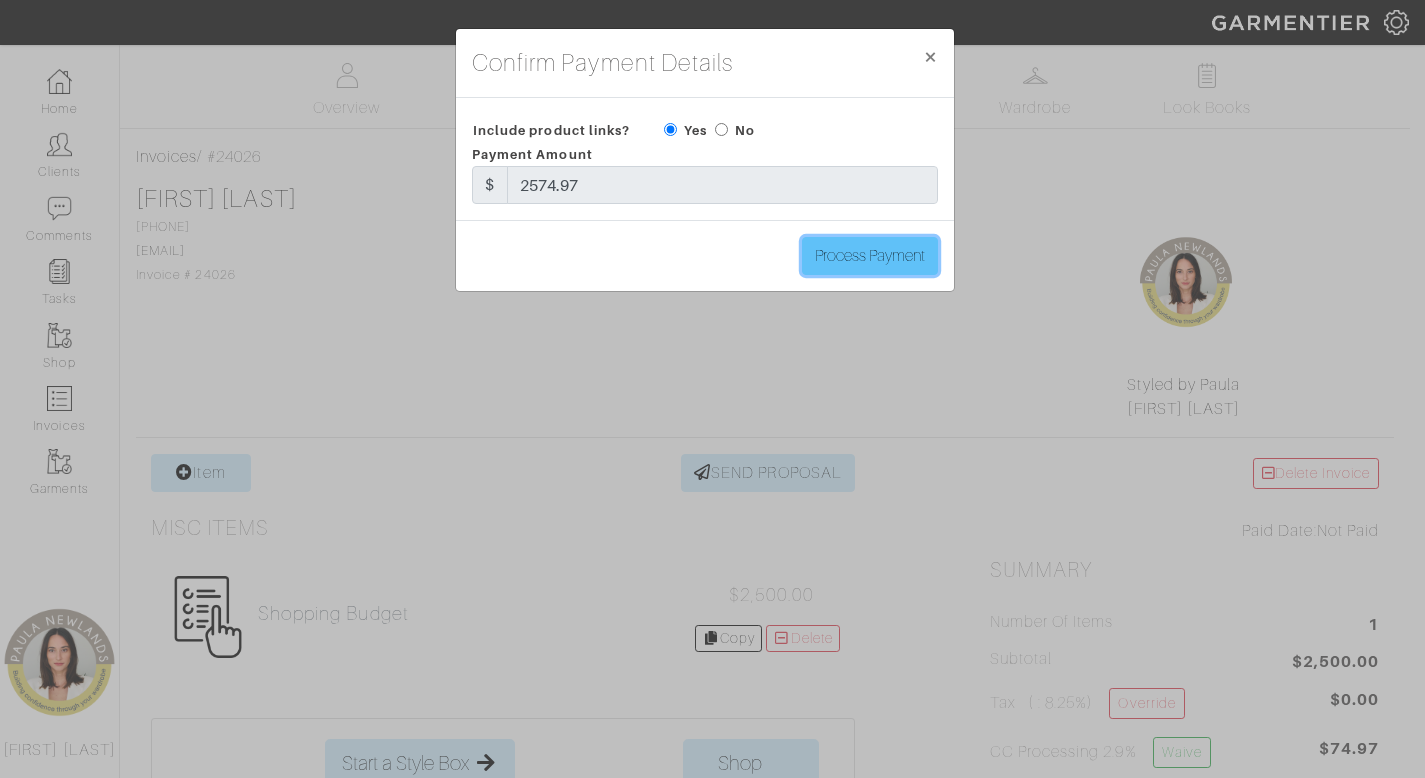 click on "Process Payment" at bounding box center (870, 256) 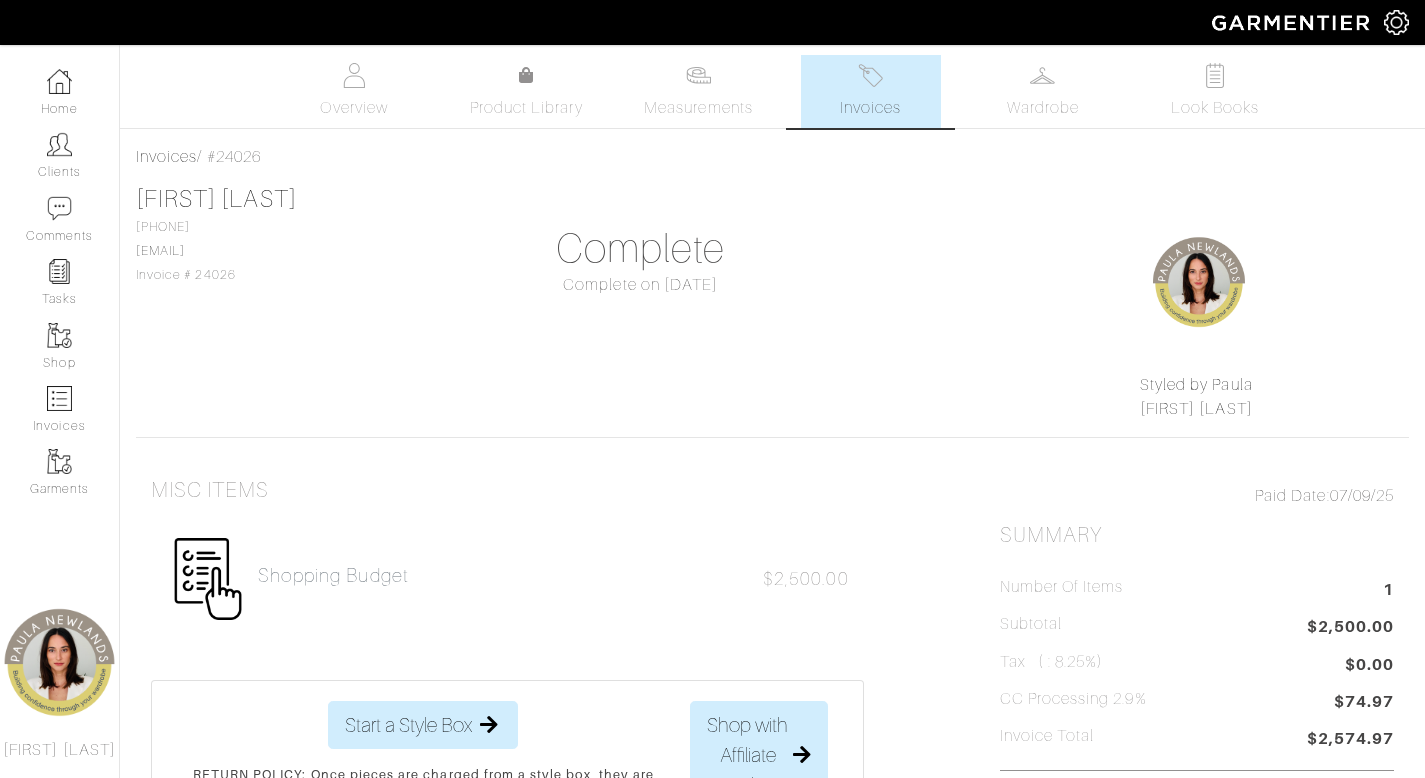 click at bounding box center [870, 75] 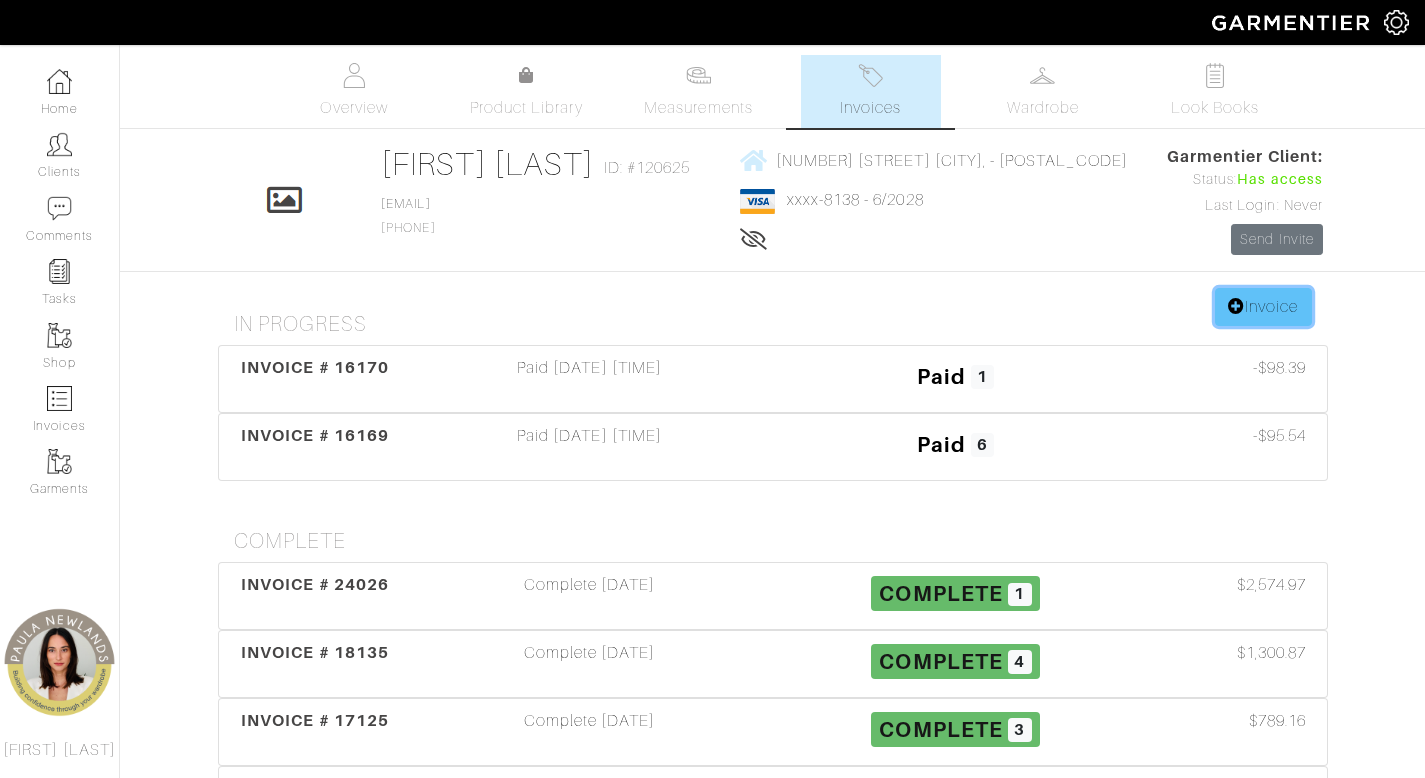 click on "Invoice" at bounding box center (1263, 307) 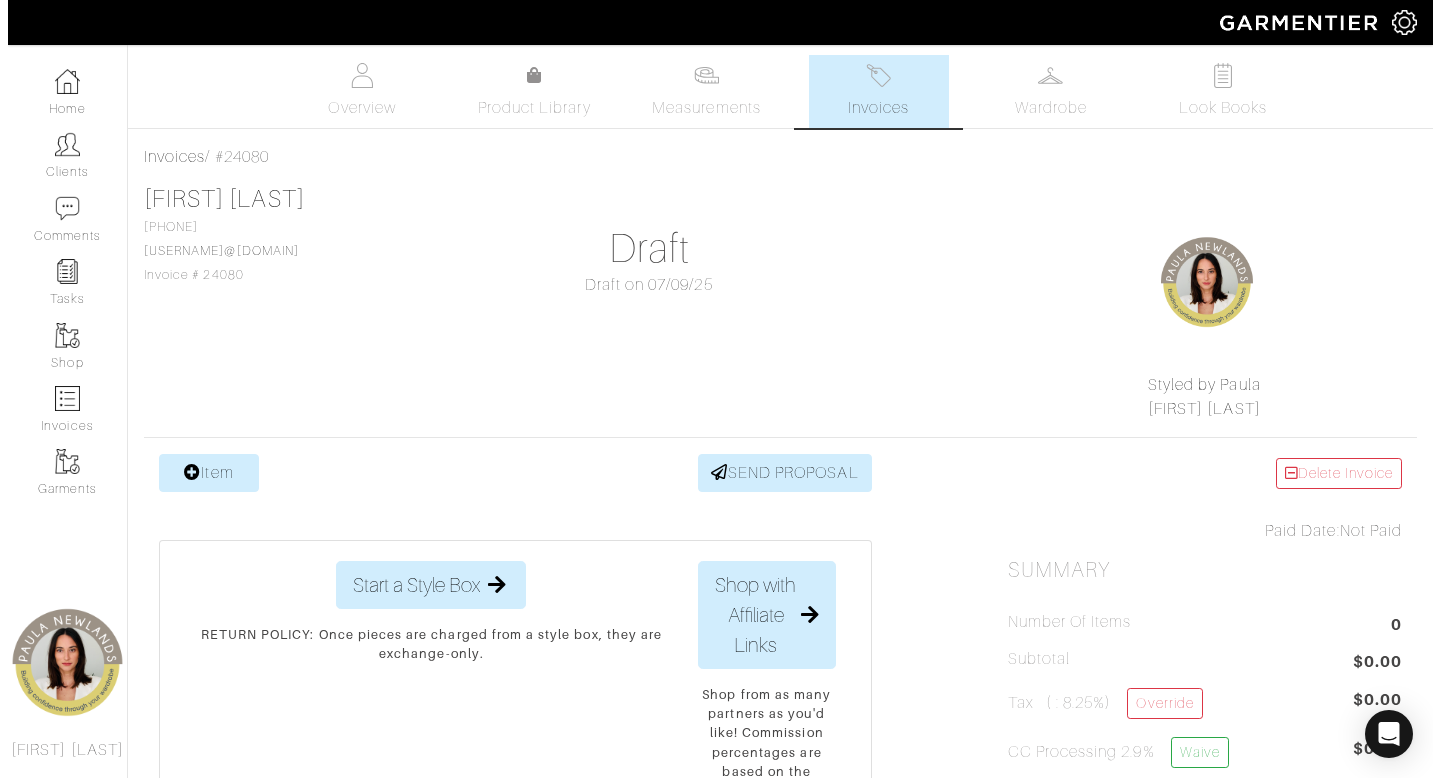 scroll, scrollTop: 0, scrollLeft: 0, axis: both 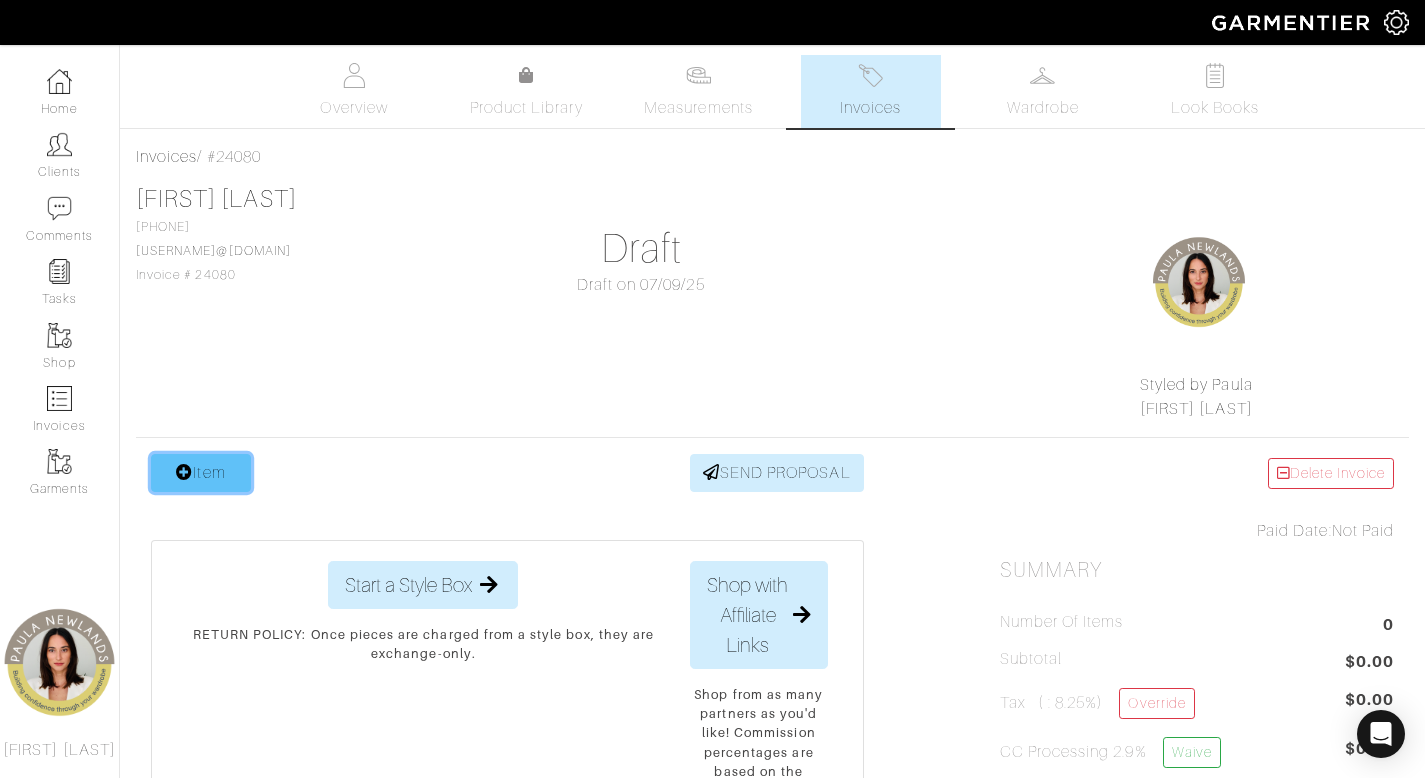 click on "Item" at bounding box center (201, 473) 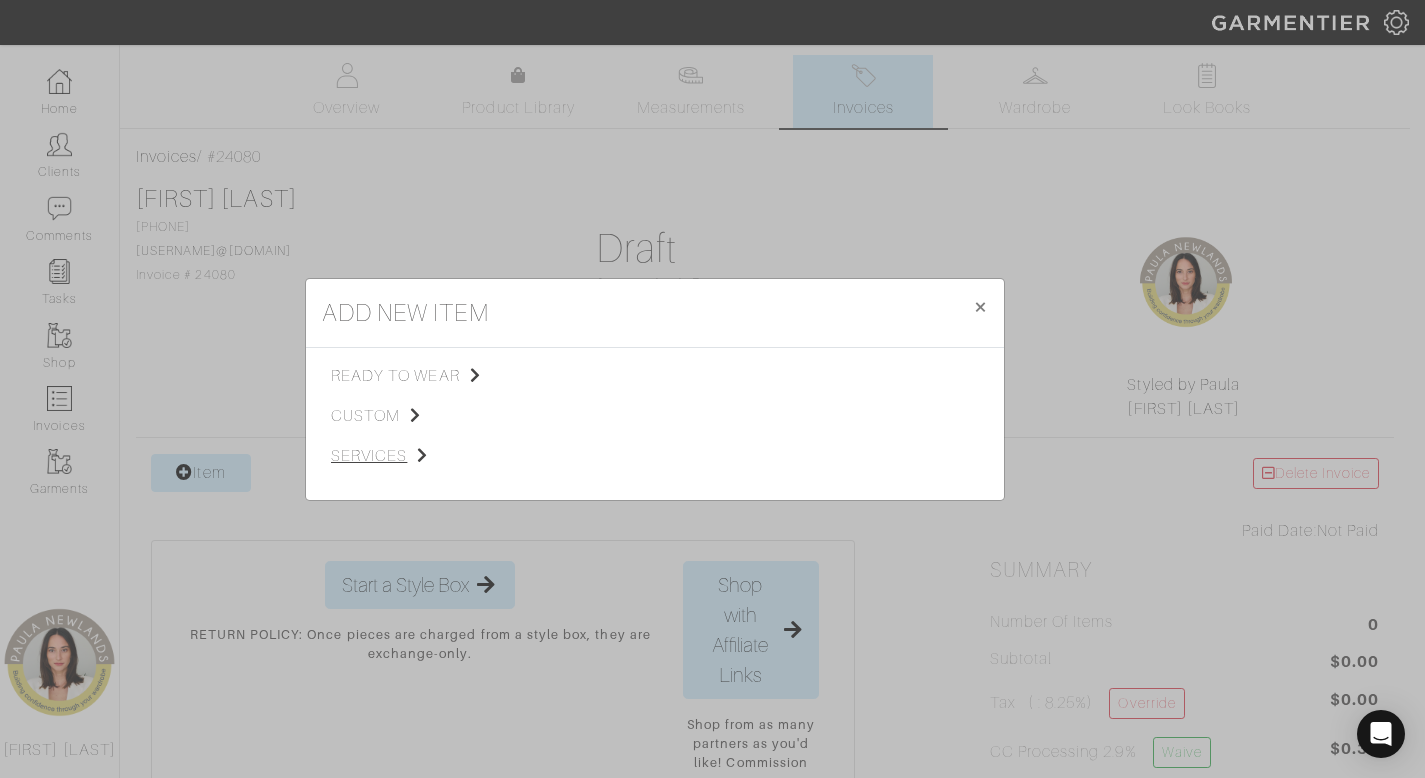 click on "services" at bounding box center (431, 456) 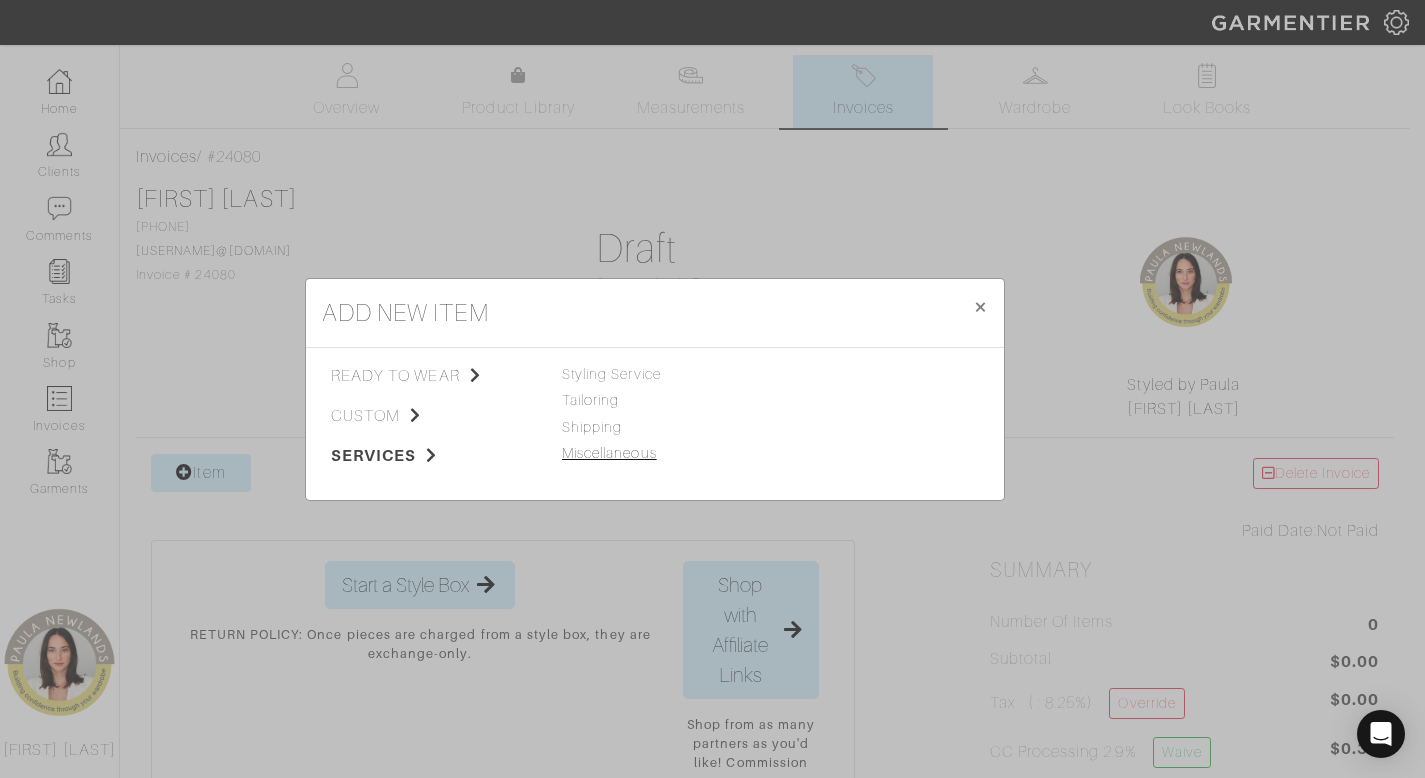 click on "Miscellaneous" at bounding box center [609, 453] 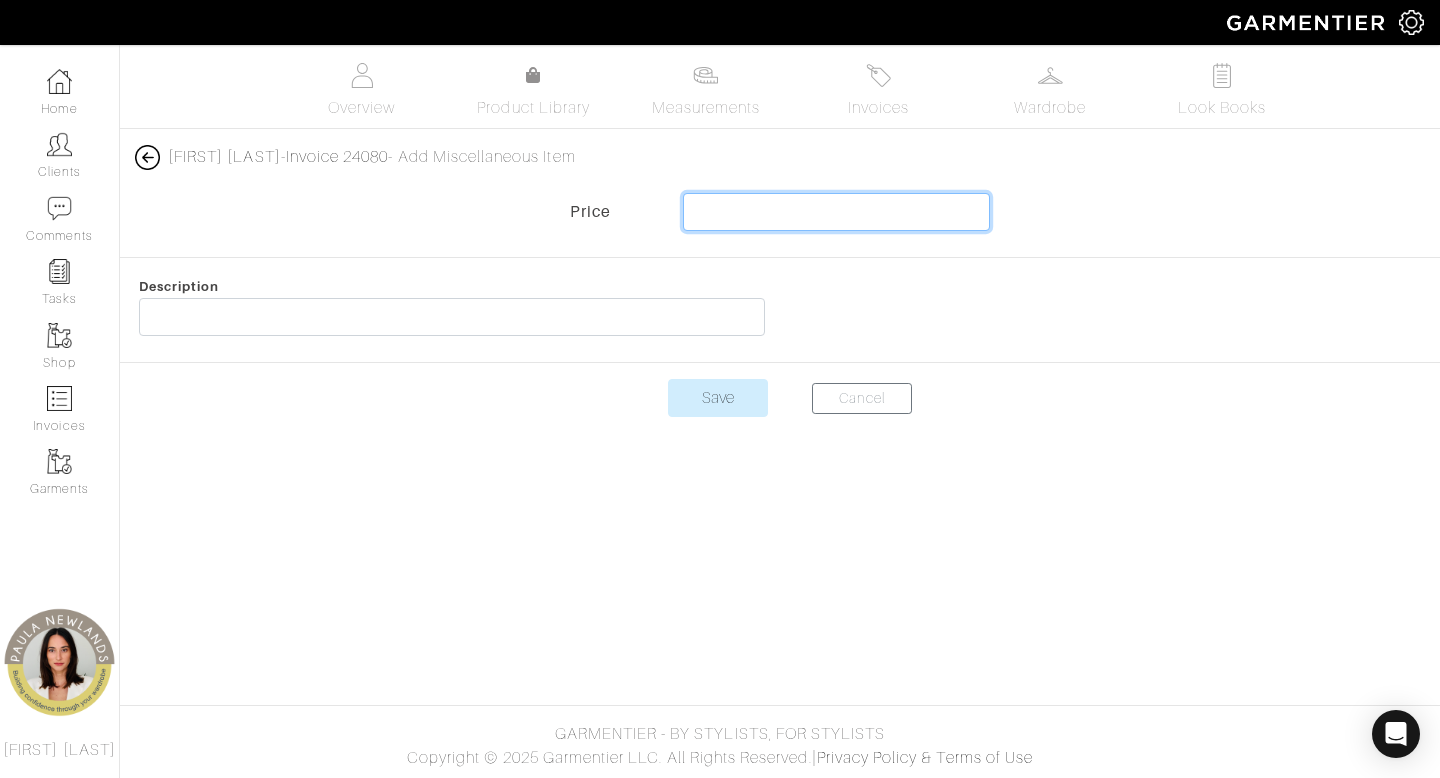 click at bounding box center (837, 212) 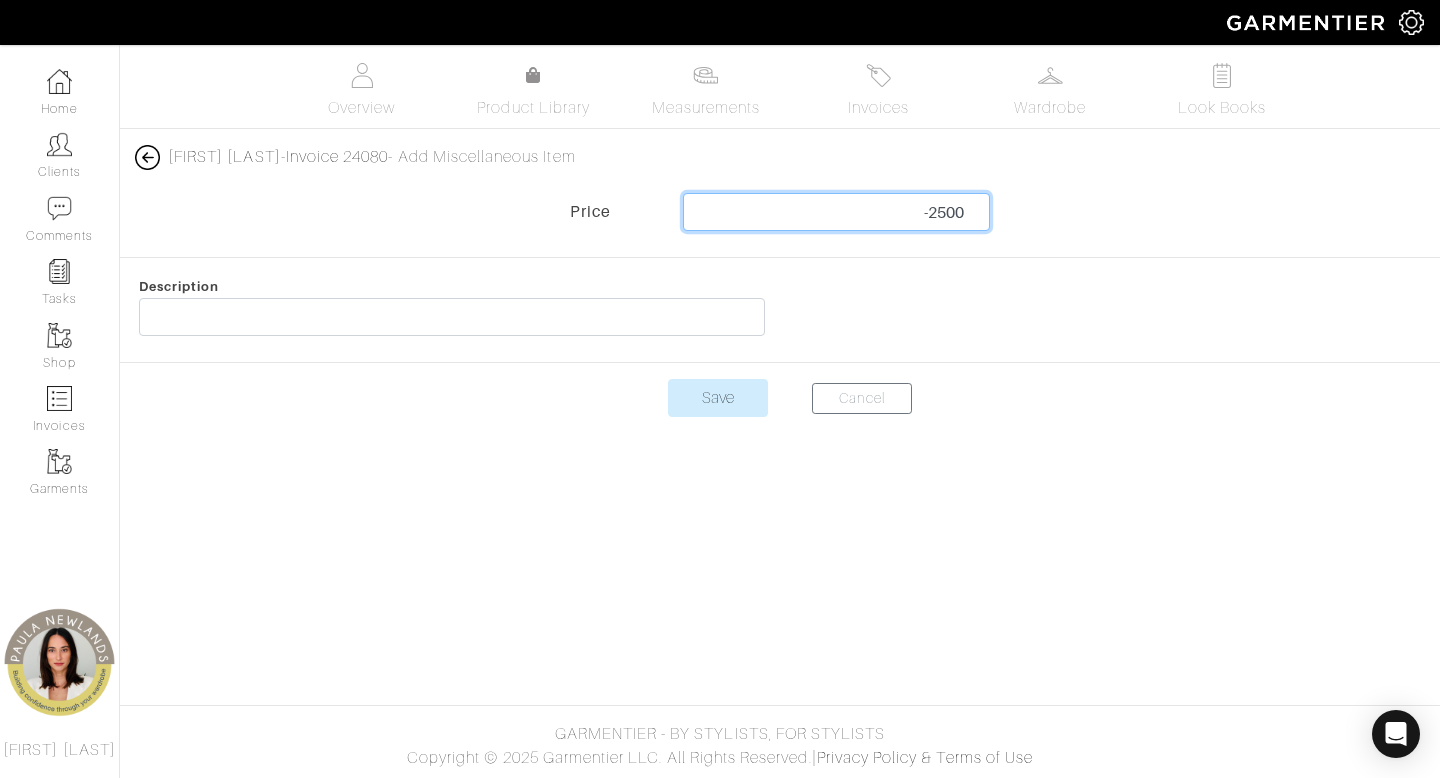 type on "-2500" 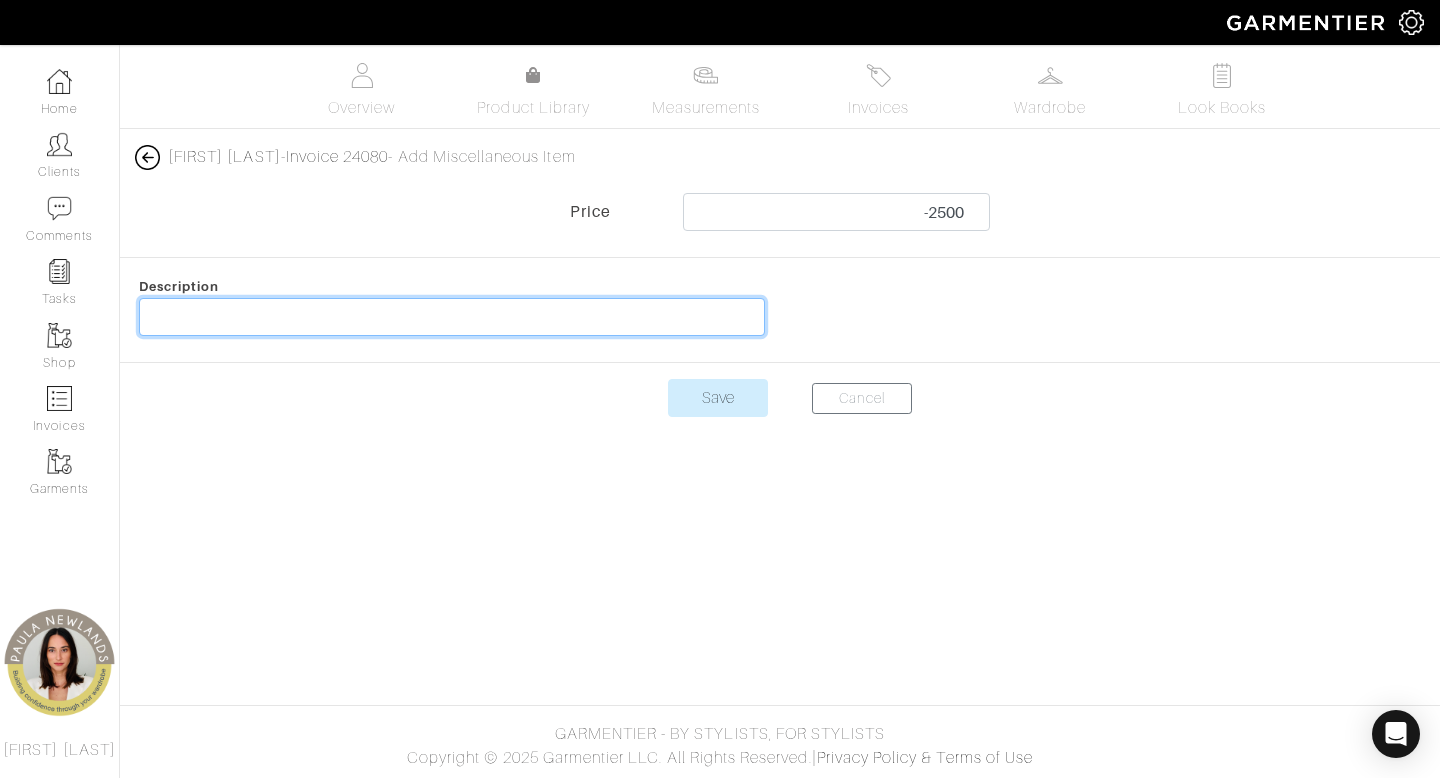click at bounding box center (452, 317) 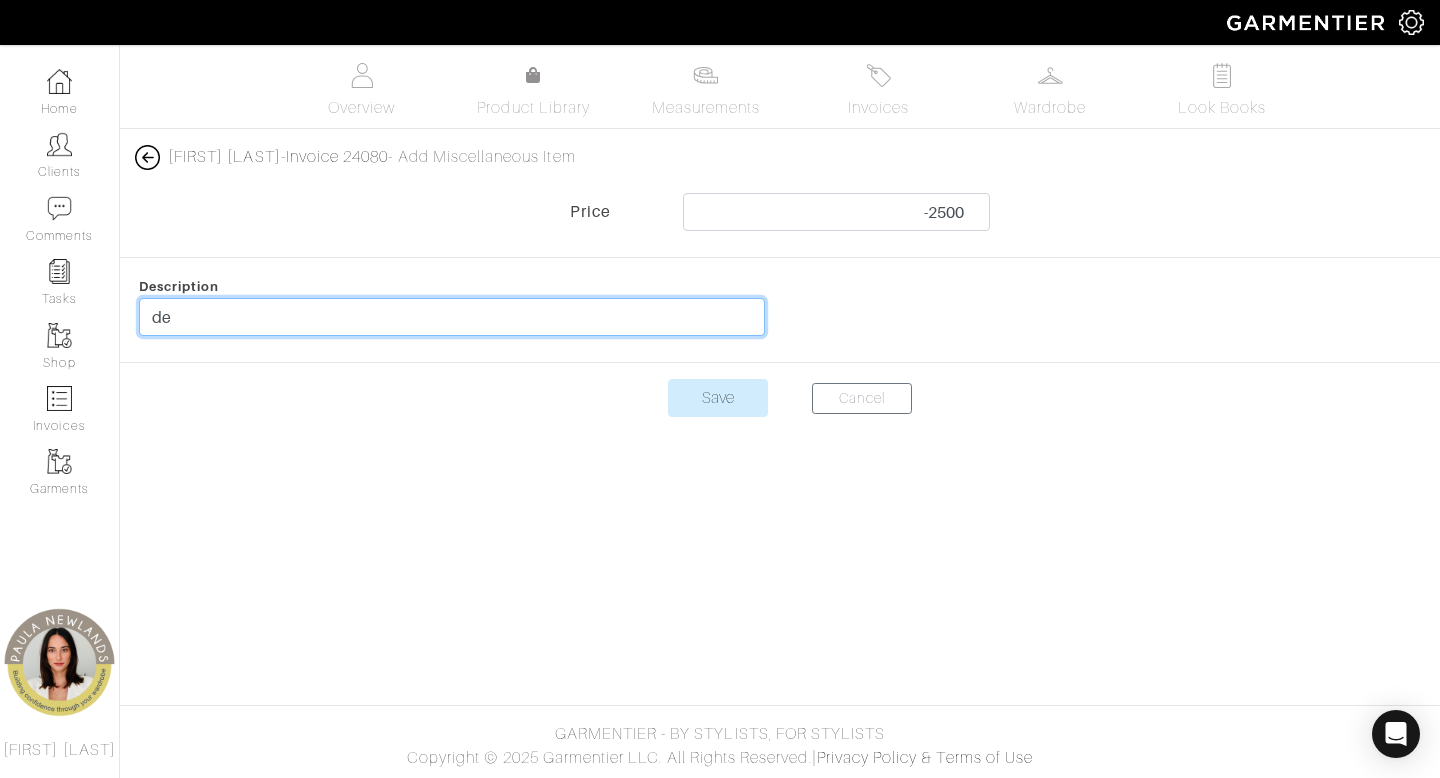 type on "Deposit for clothes" 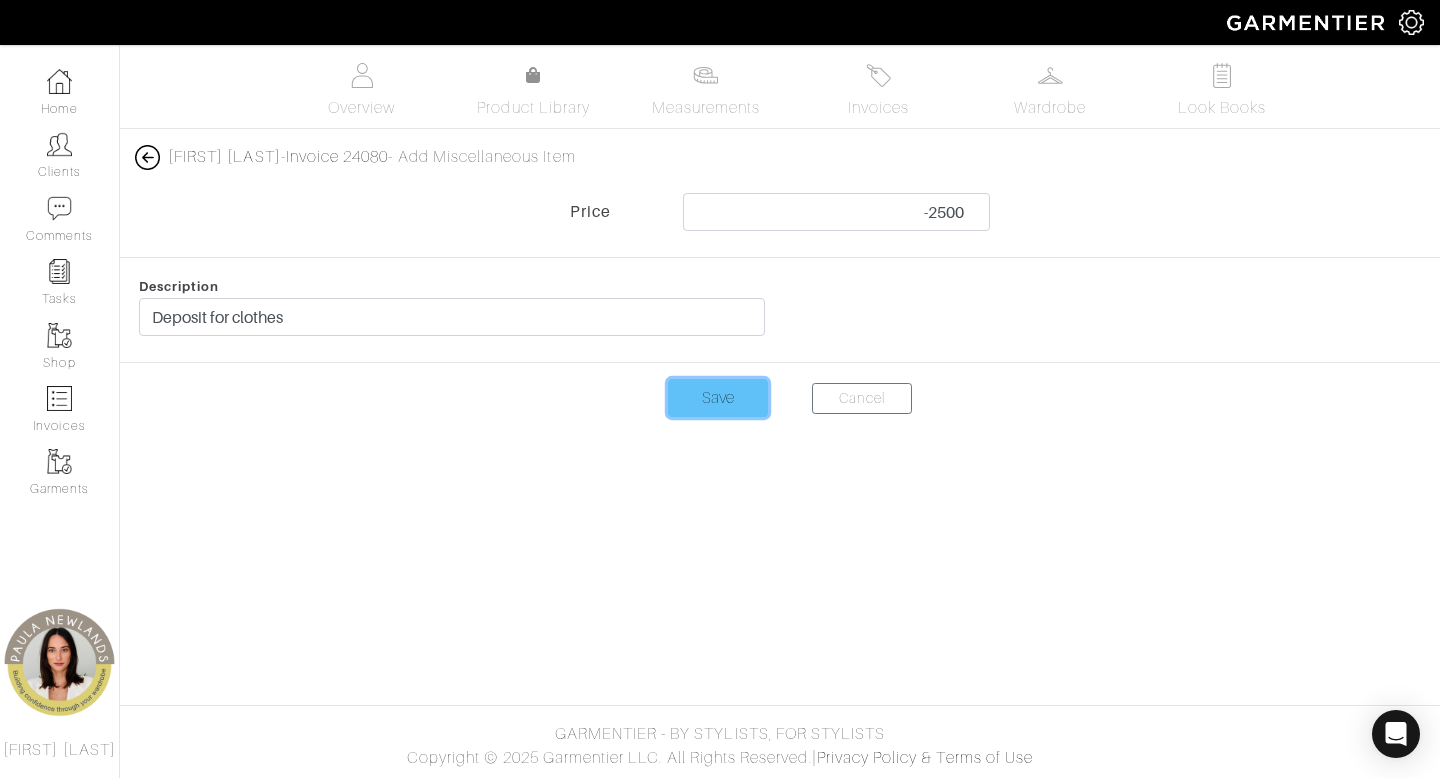 click on "Save" at bounding box center [718, 398] 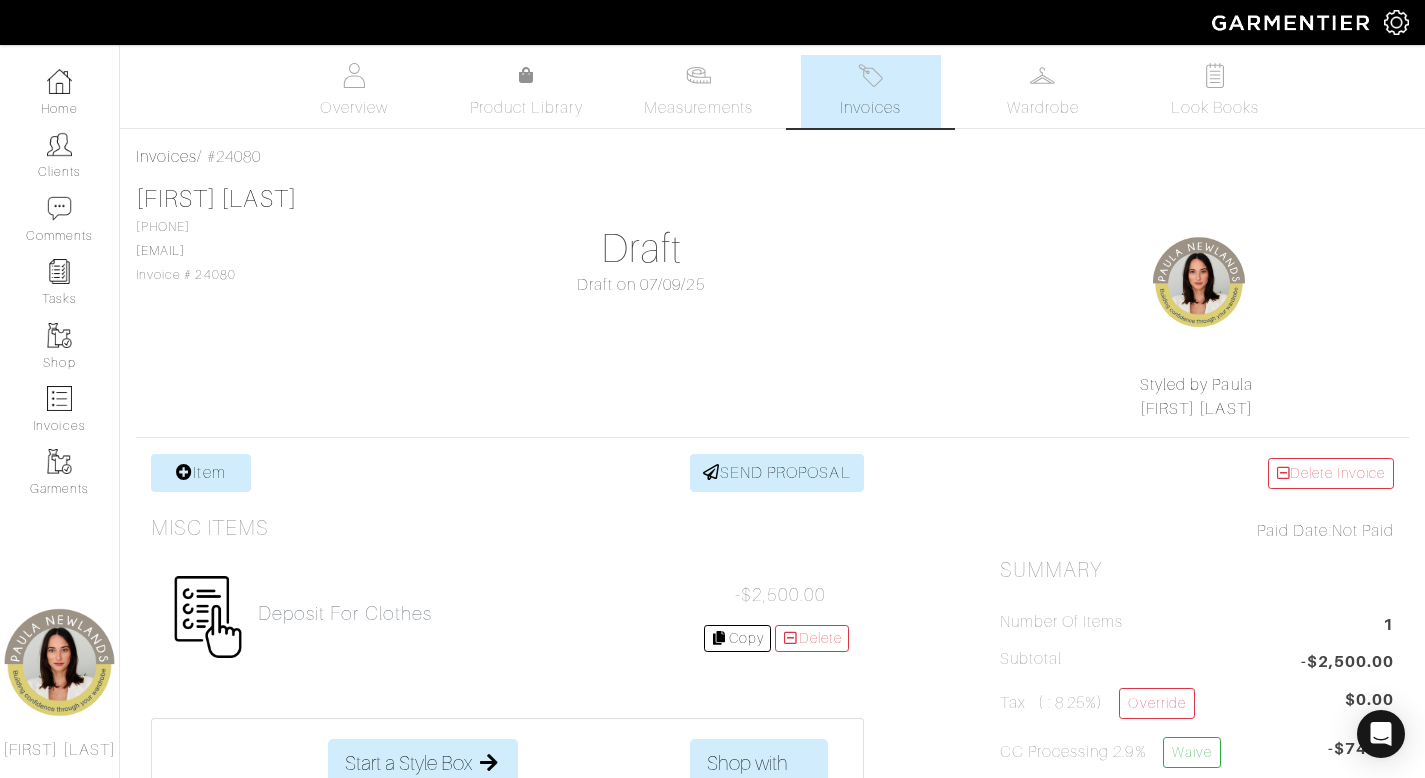 scroll, scrollTop: 0, scrollLeft: 0, axis: both 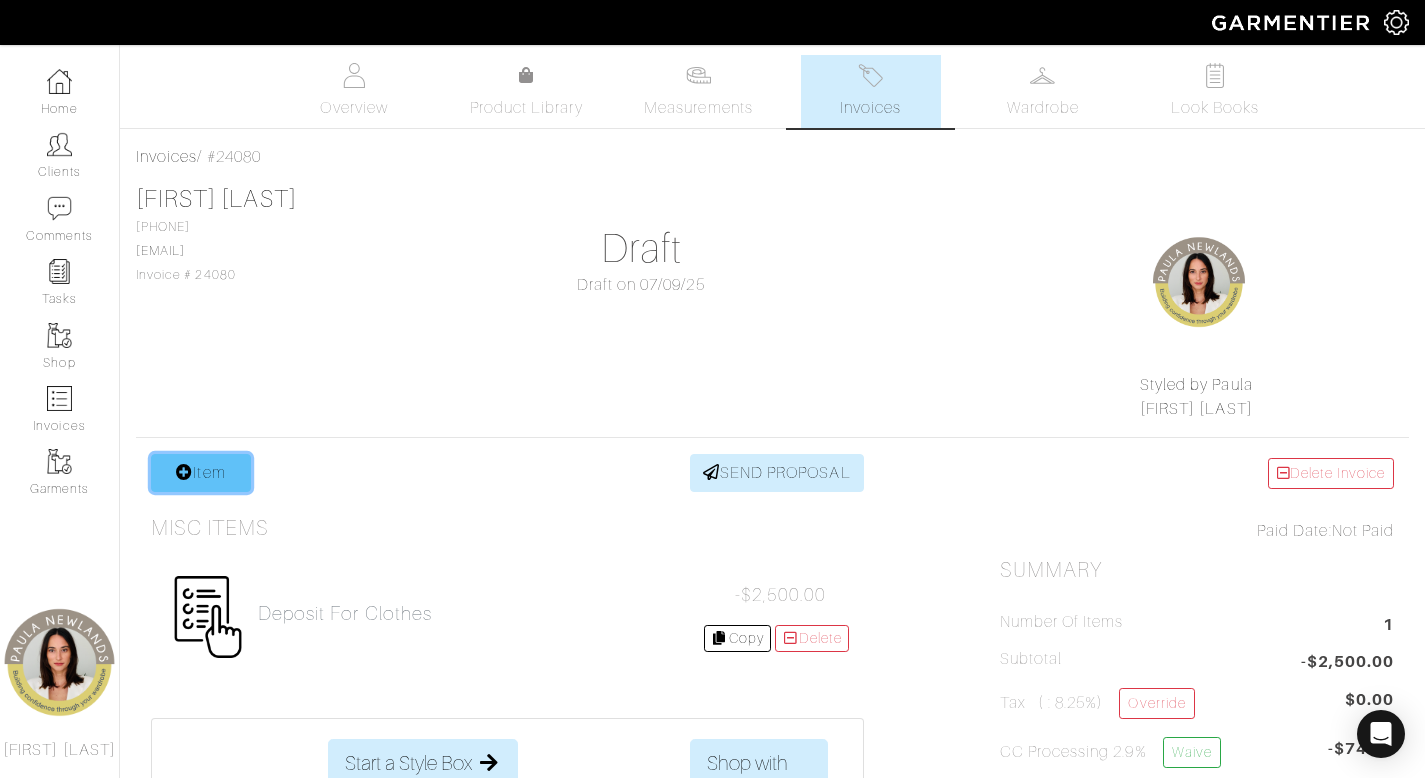 click on "Item" at bounding box center [201, 473] 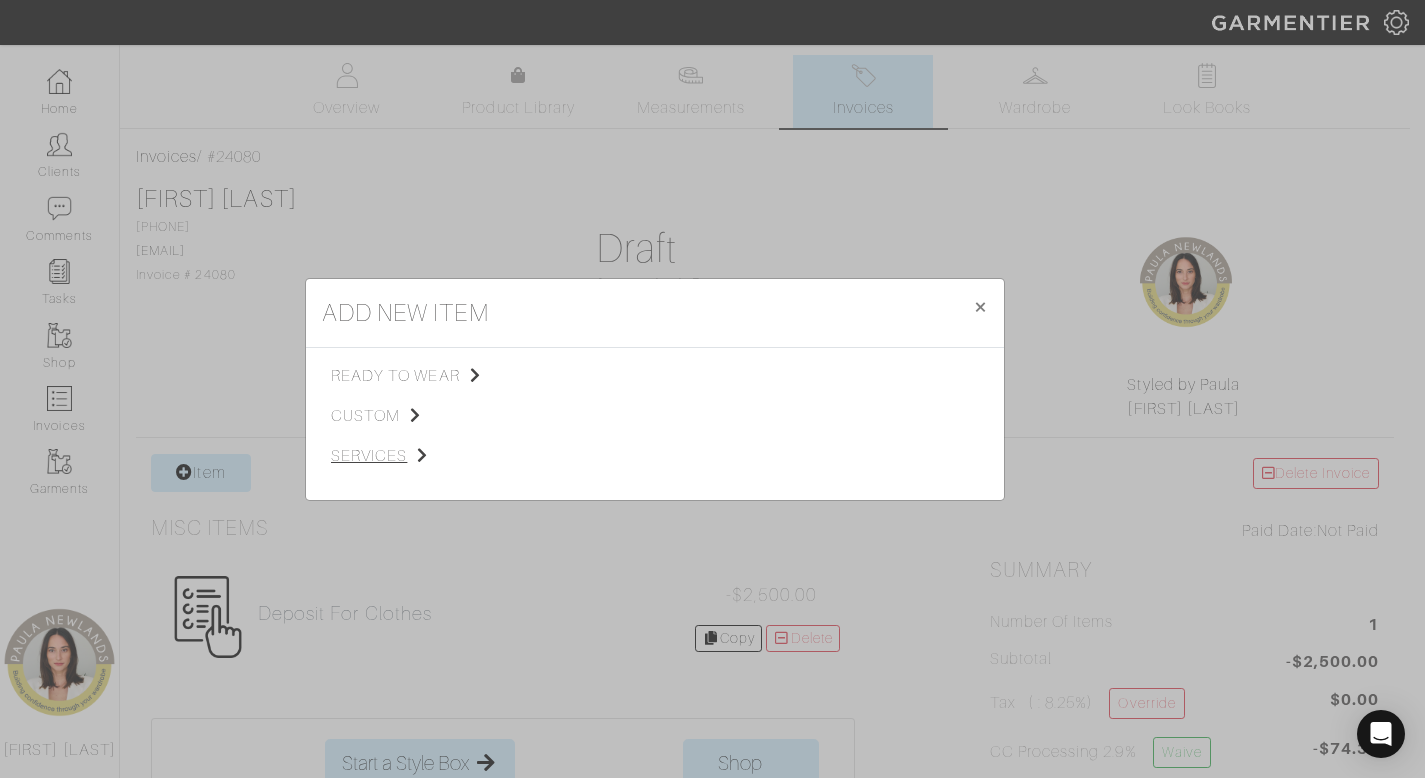 click on "services" at bounding box center [431, 456] 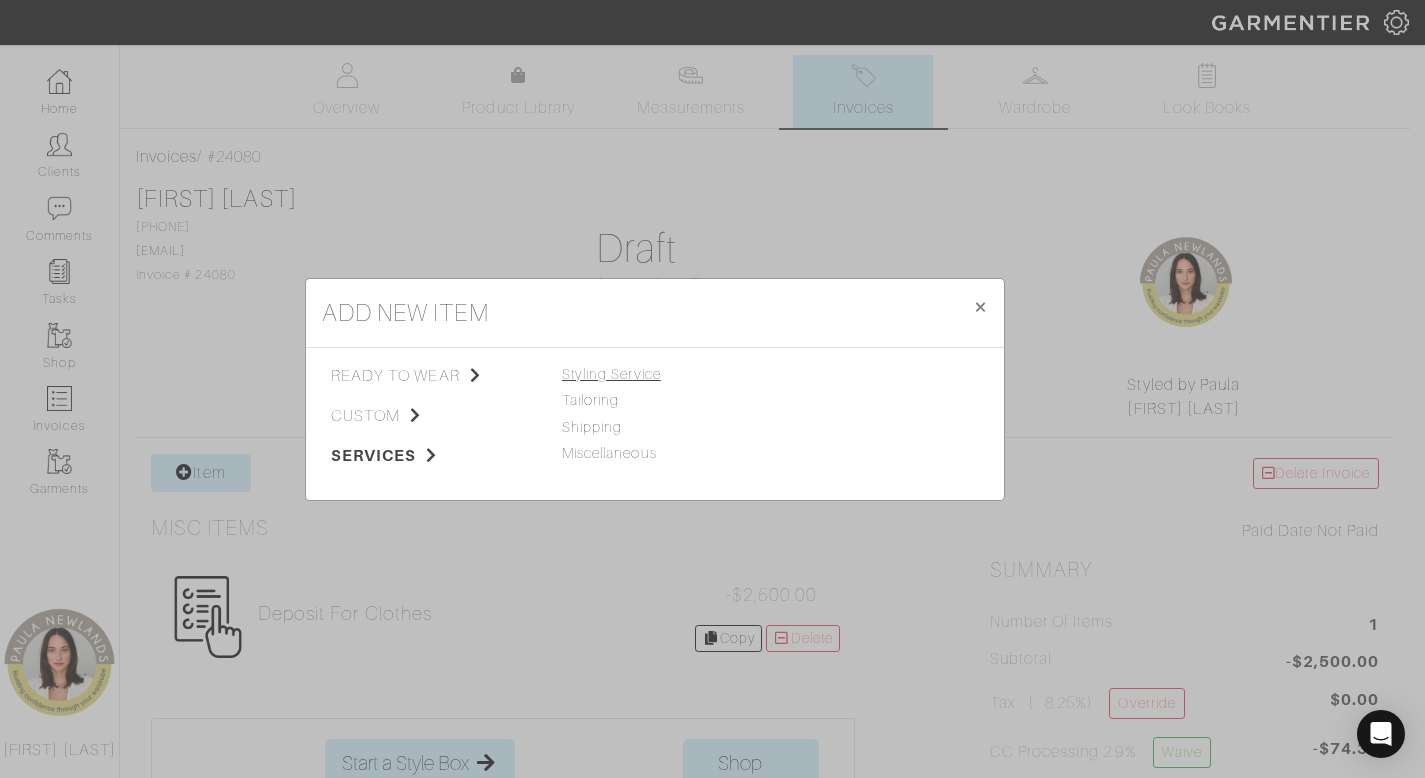 click on "Styling Service" at bounding box center (611, 374) 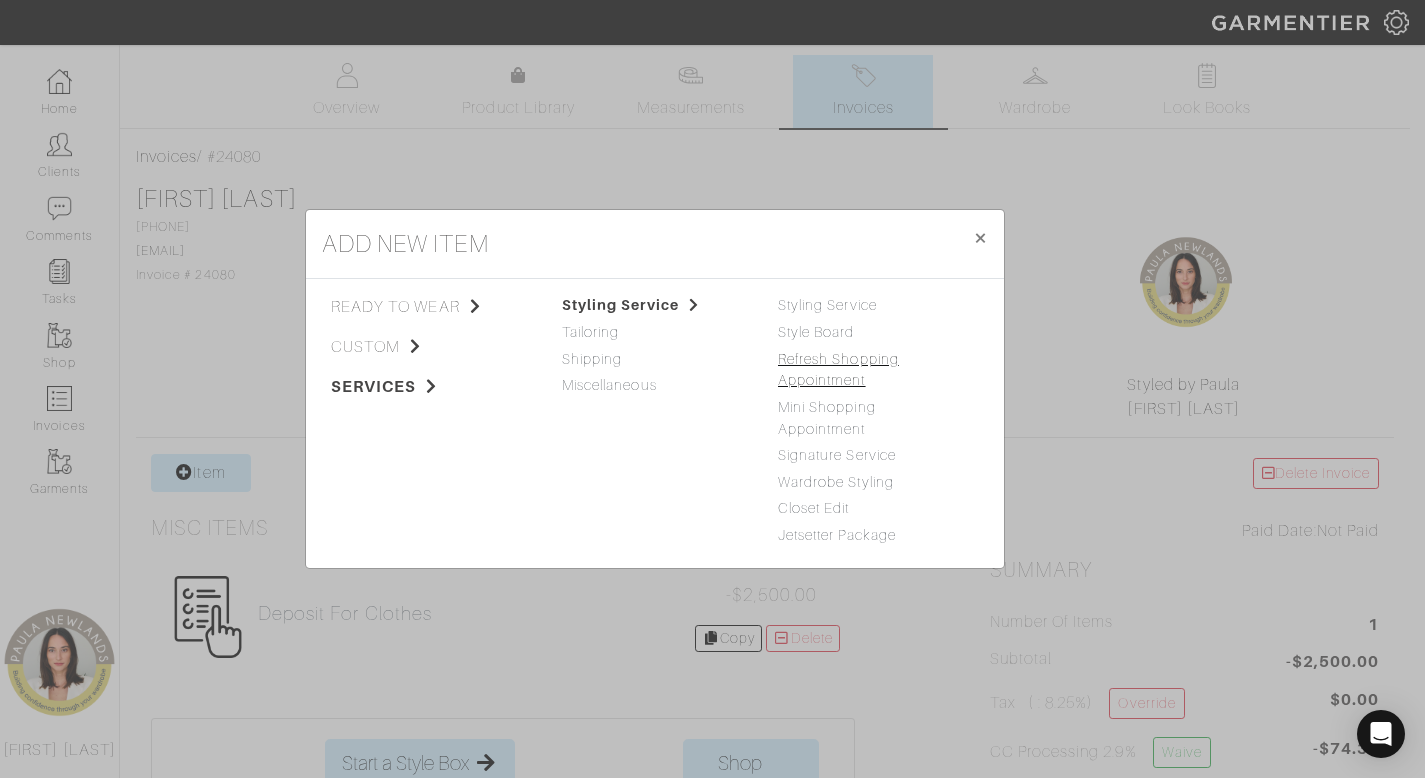 click on "Refresh Shopping Appointment" at bounding box center (838, 370) 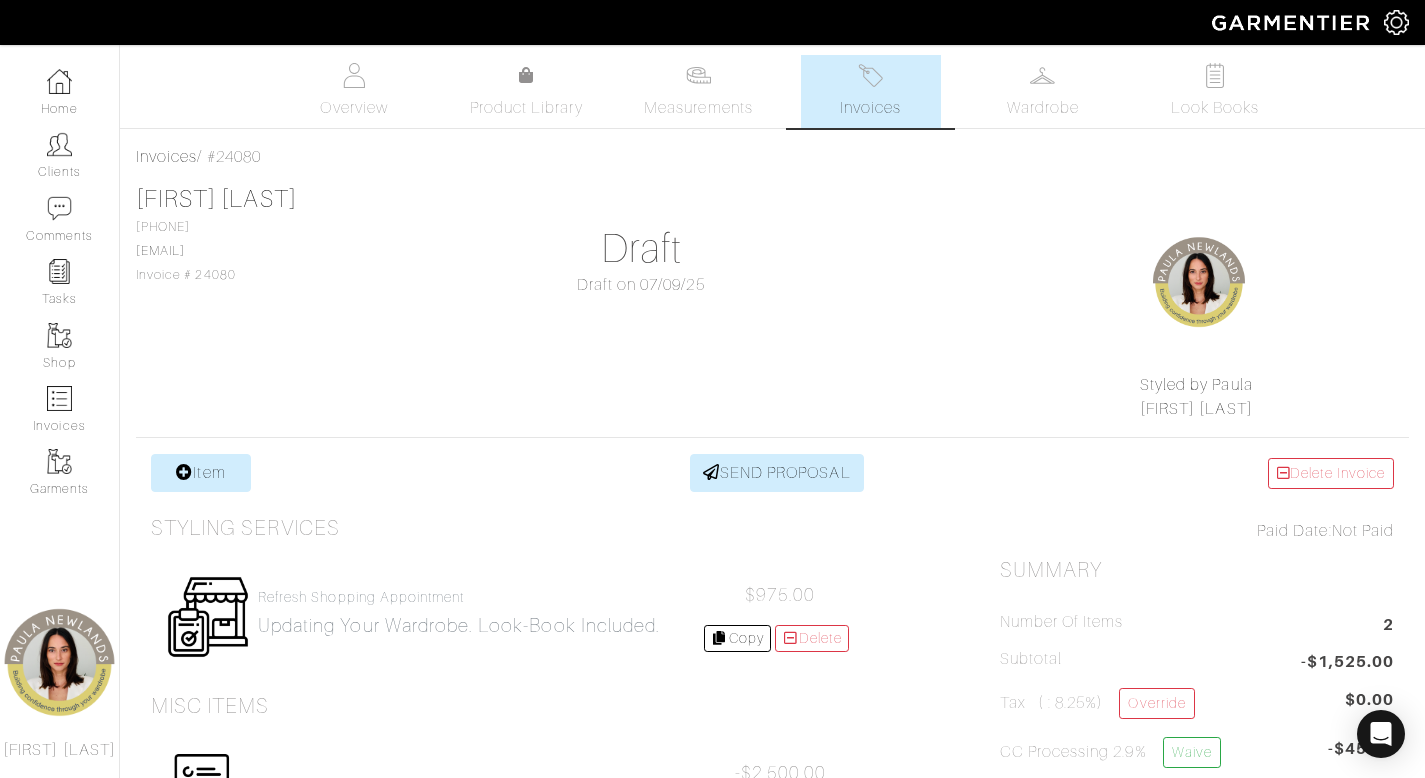 scroll, scrollTop: 0, scrollLeft: 0, axis: both 